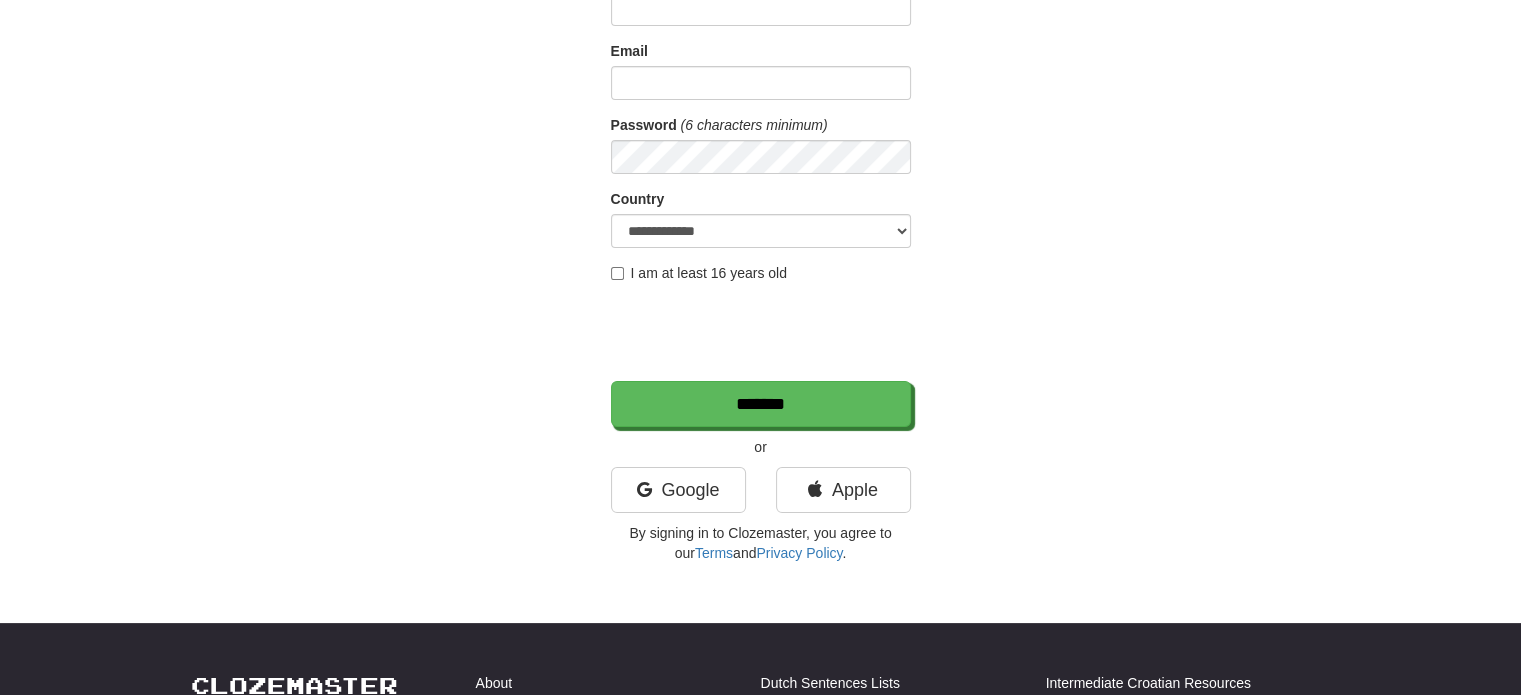 scroll, scrollTop: 200, scrollLeft: 0, axis: vertical 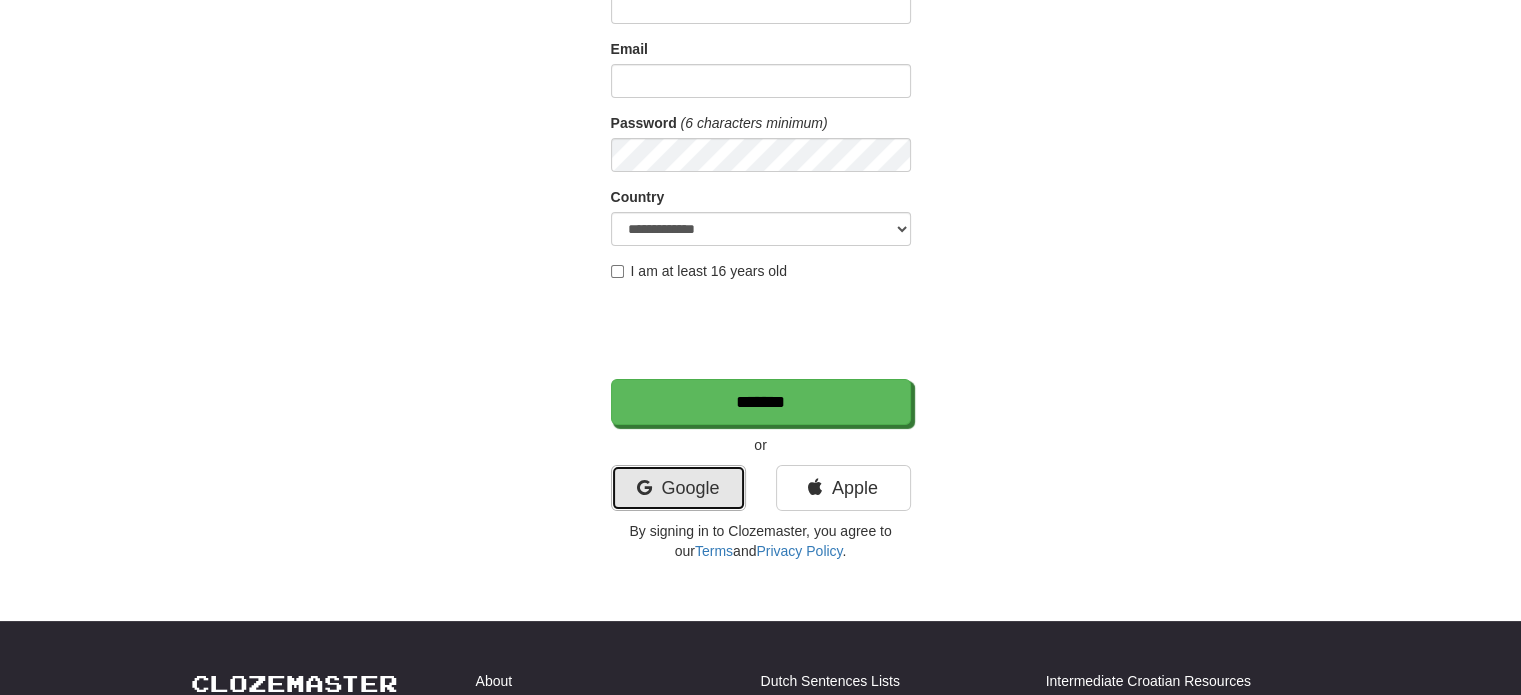click on "Google" at bounding box center (678, 488) 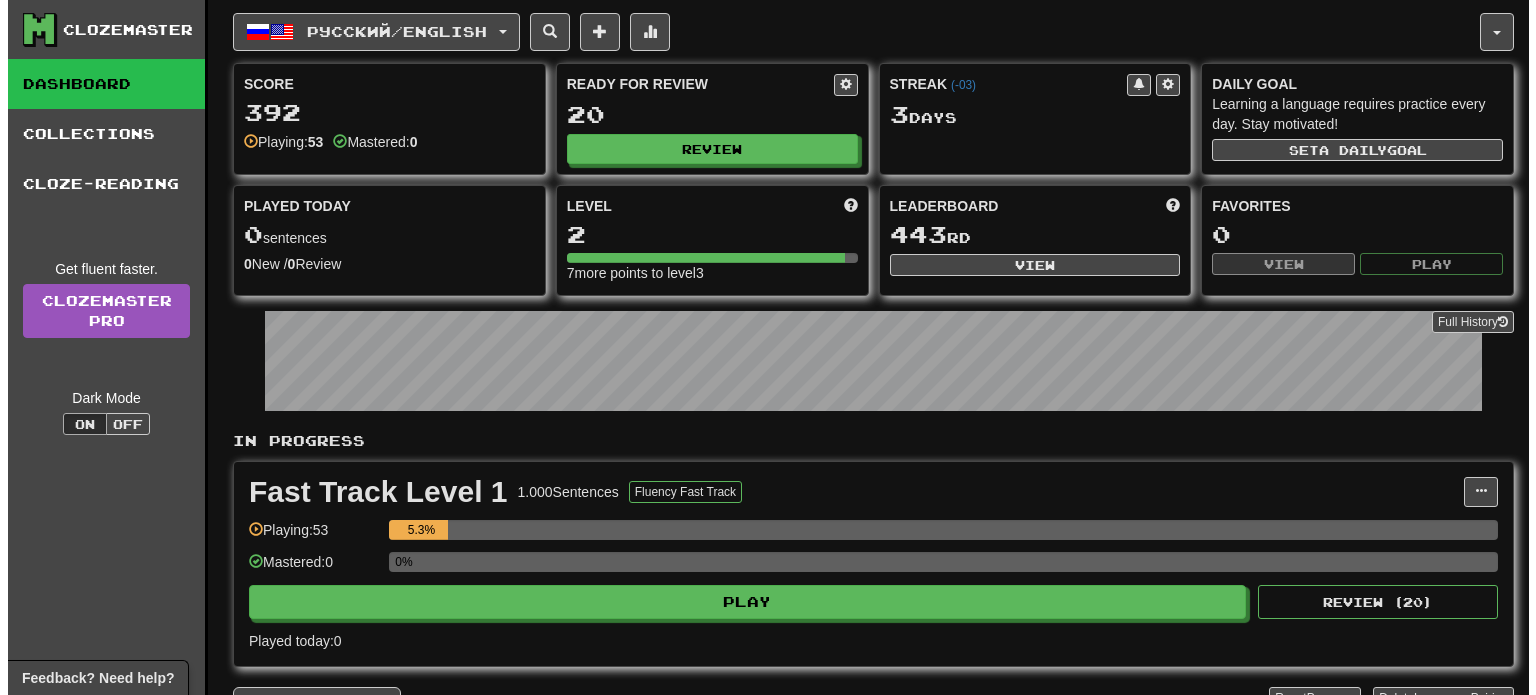 scroll, scrollTop: 0, scrollLeft: 0, axis: both 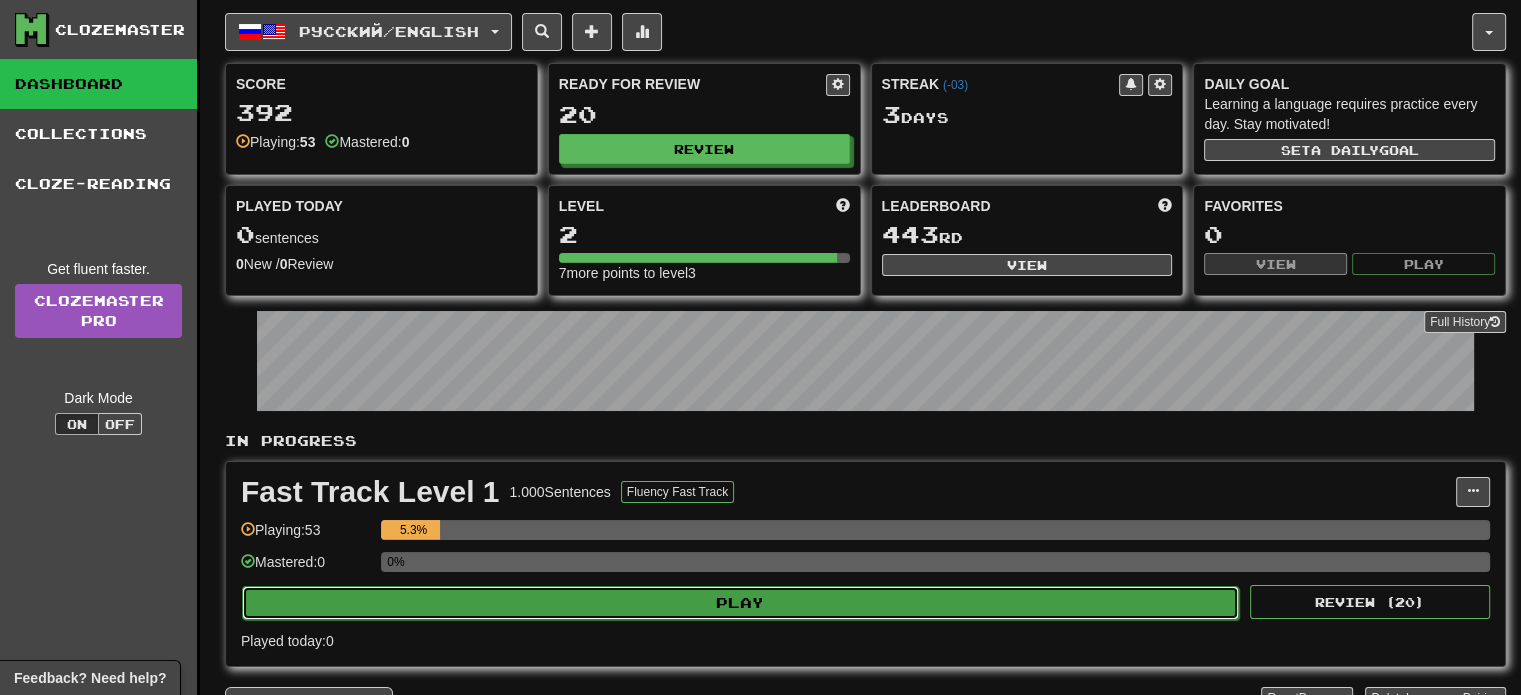 click on "Play" at bounding box center [740, 603] 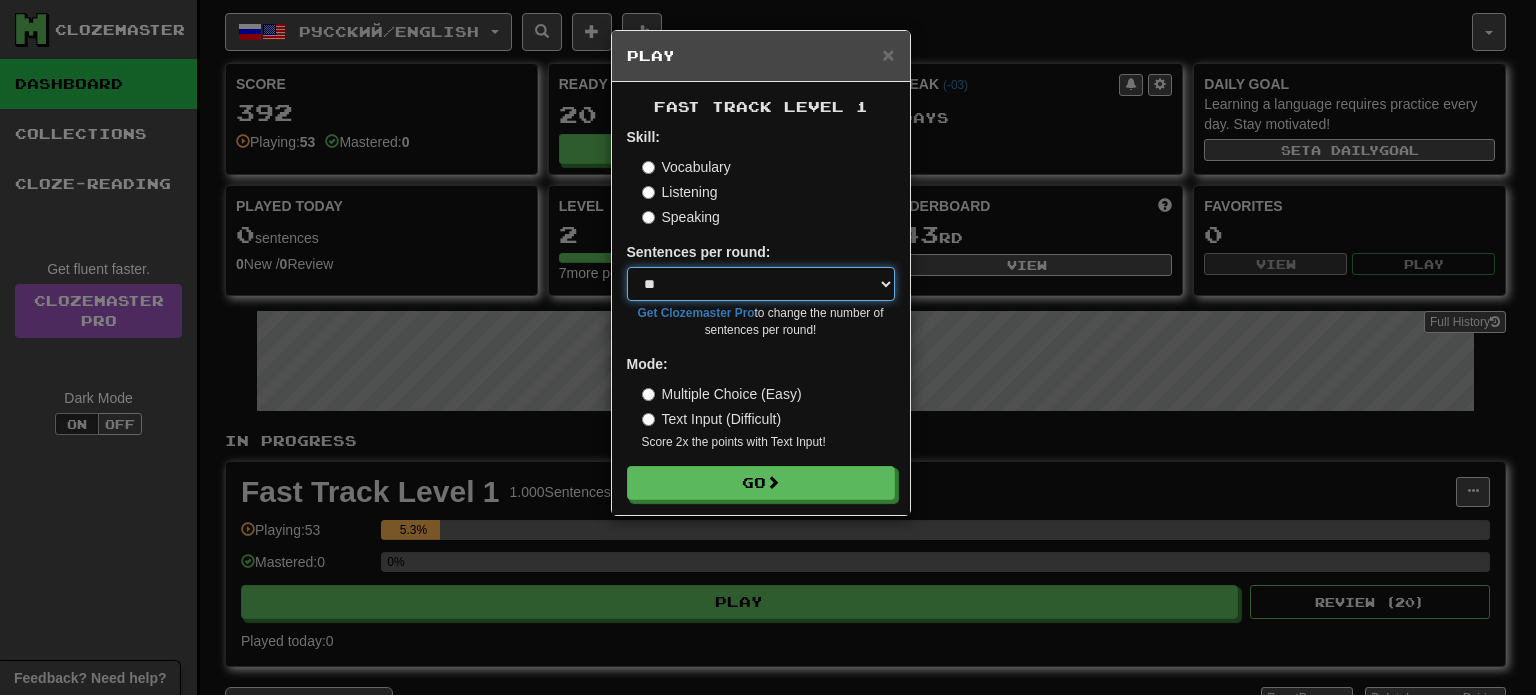drag, startPoint x: 850, startPoint y: 267, endPoint x: 843, endPoint y: 295, distance: 28.86174 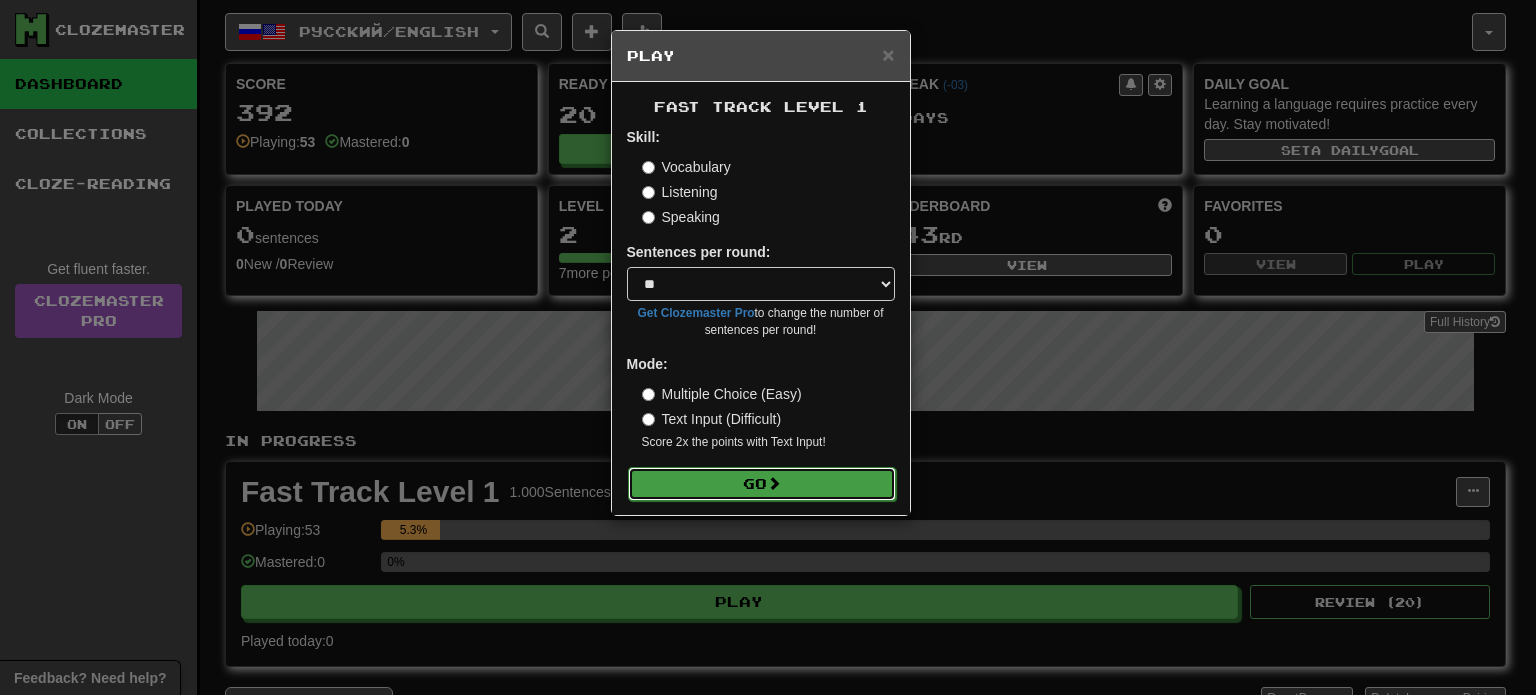 click on "Go" at bounding box center [762, 484] 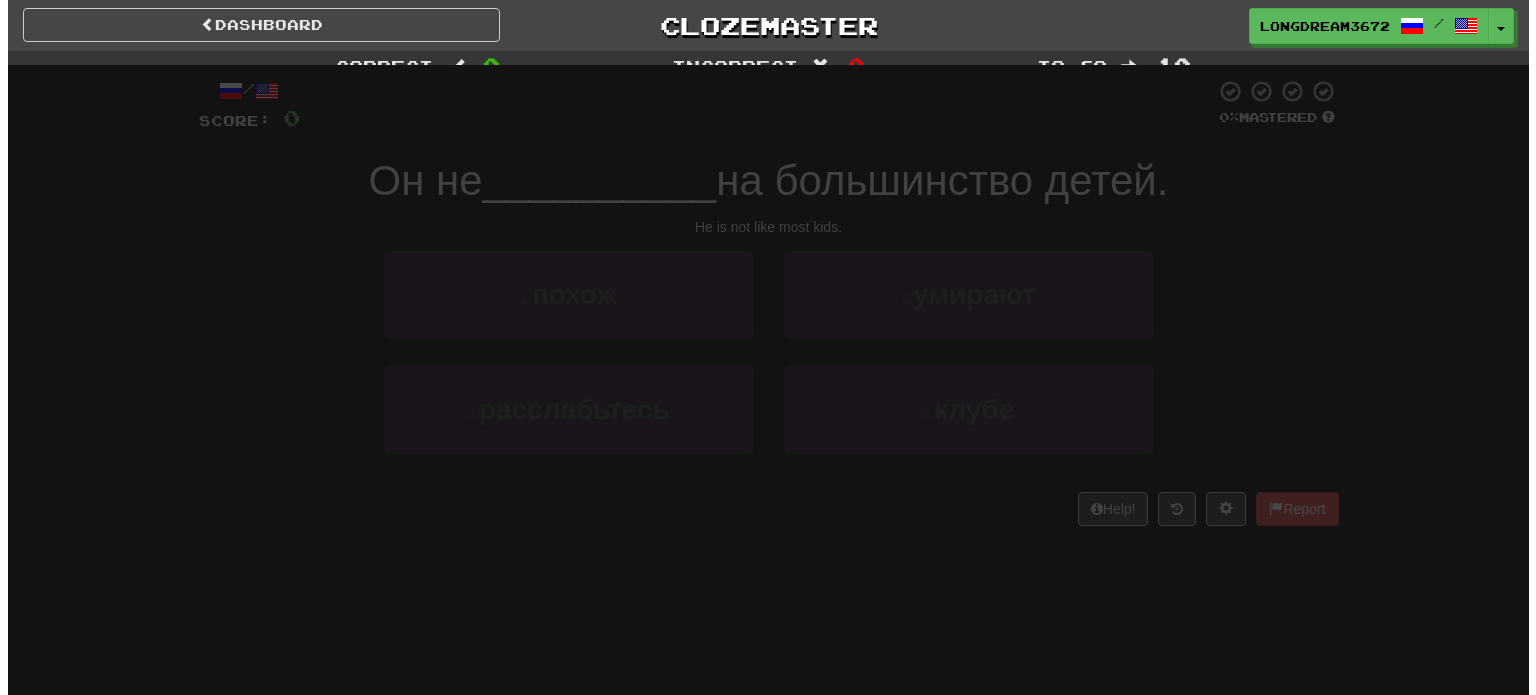 scroll, scrollTop: 0, scrollLeft: 0, axis: both 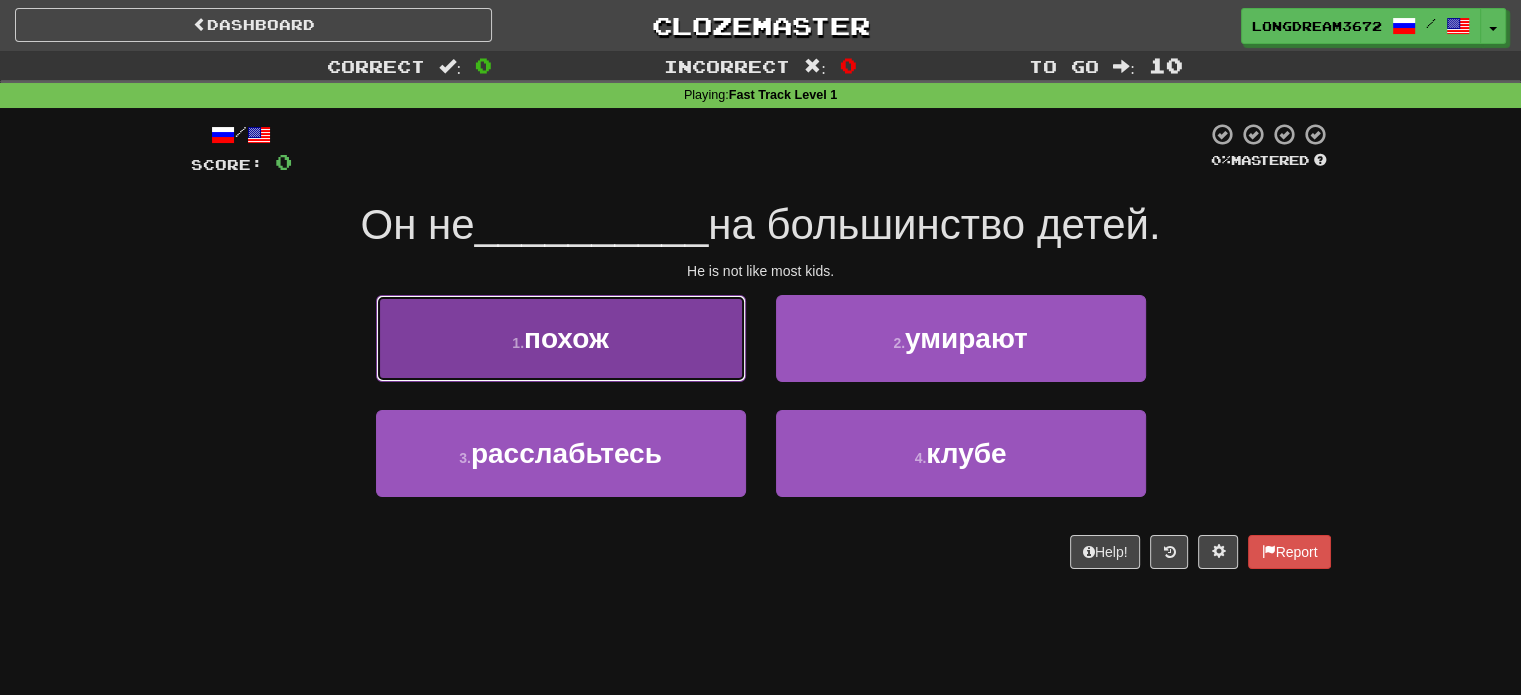 click on "1 .  похож" at bounding box center [561, 338] 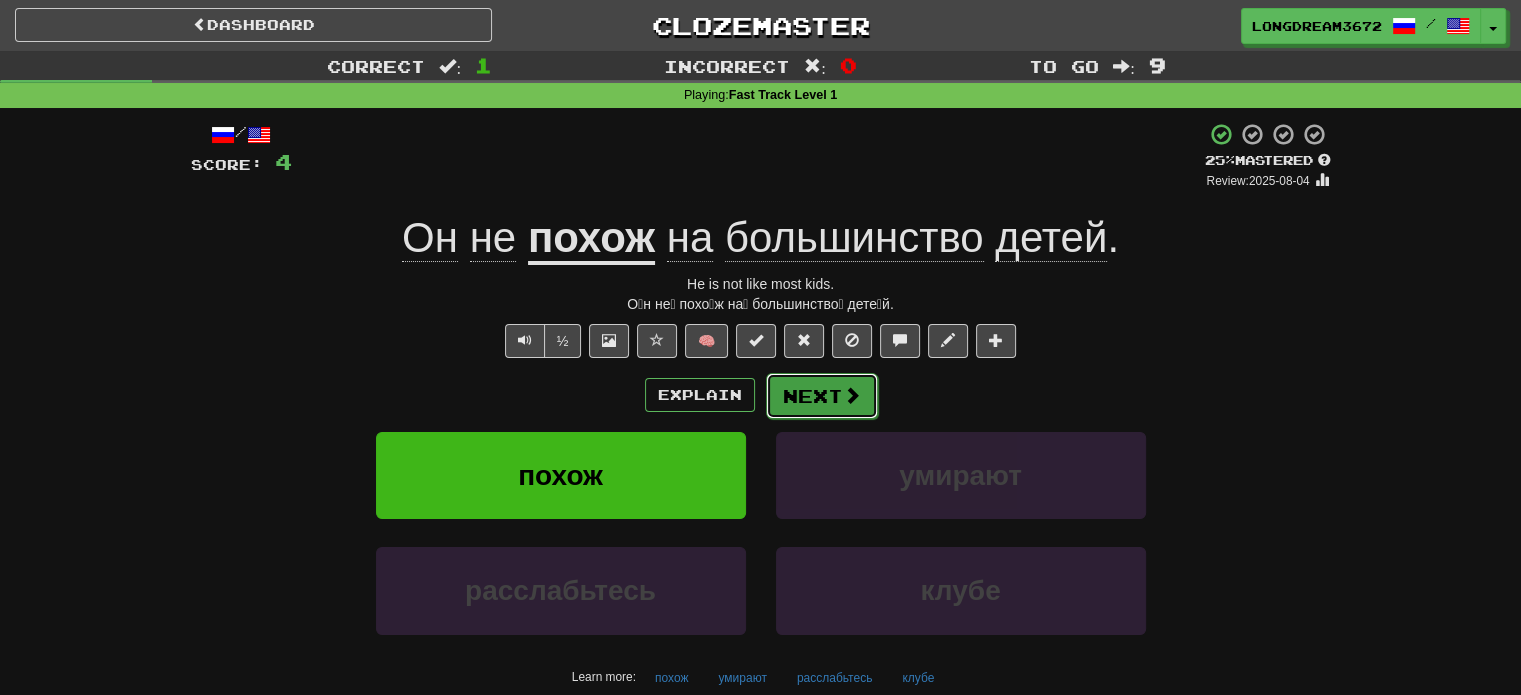click on "Next" at bounding box center [822, 396] 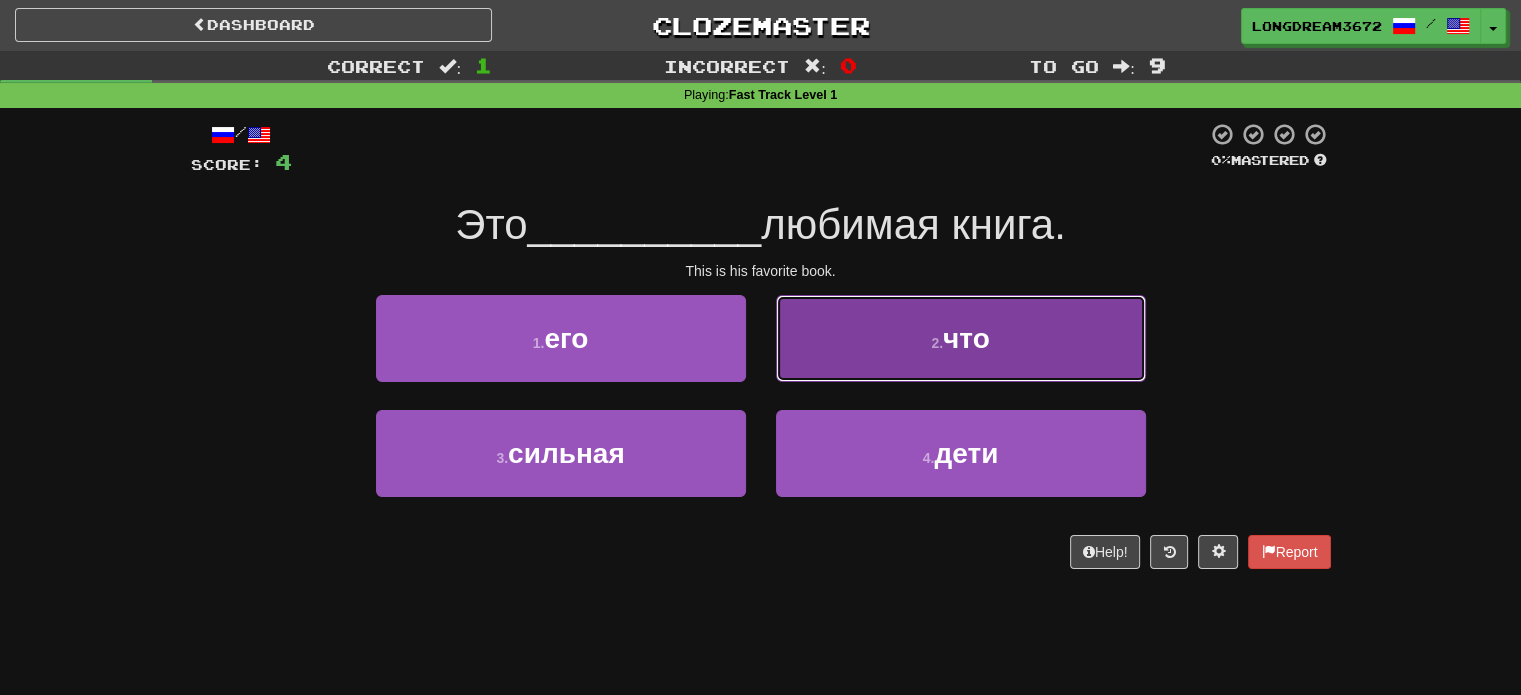click on "2 .  что" at bounding box center (961, 338) 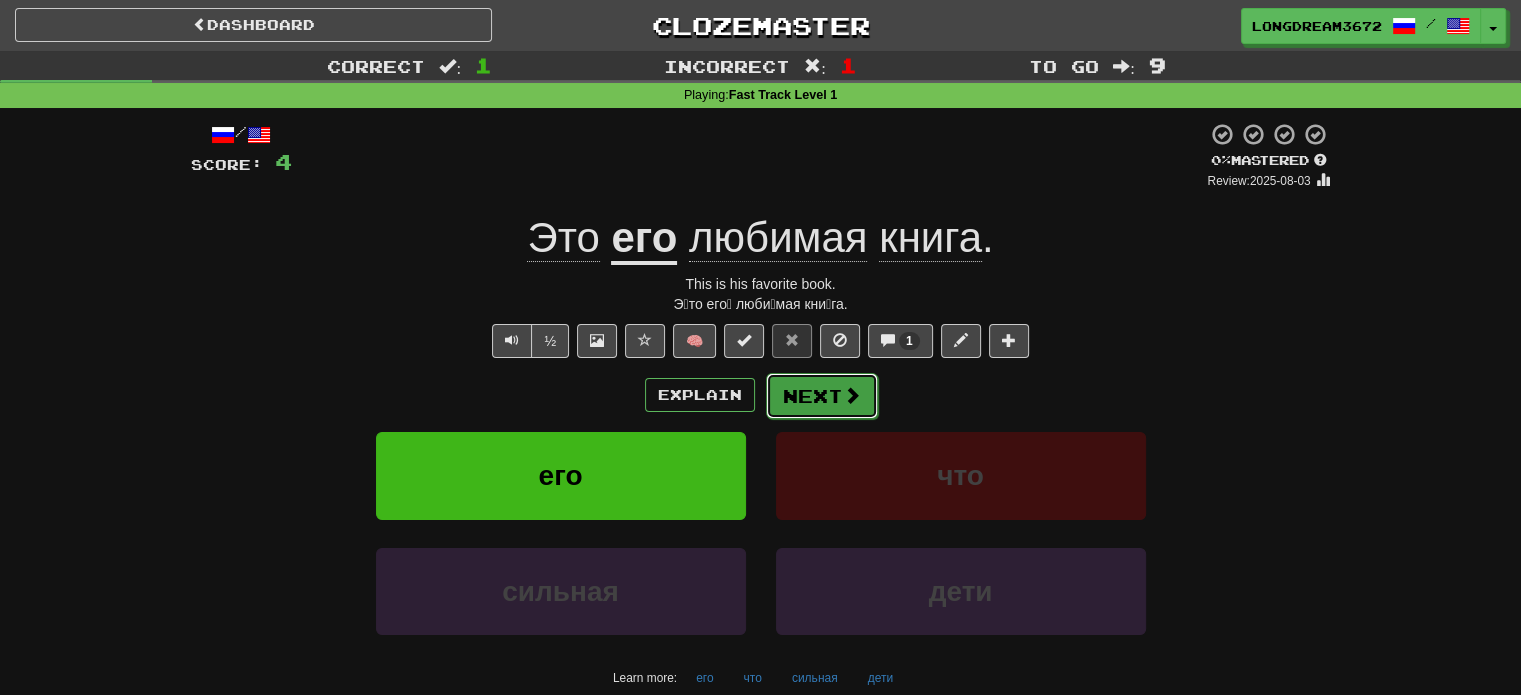 click on "Next" at bounding box center [822, 396] 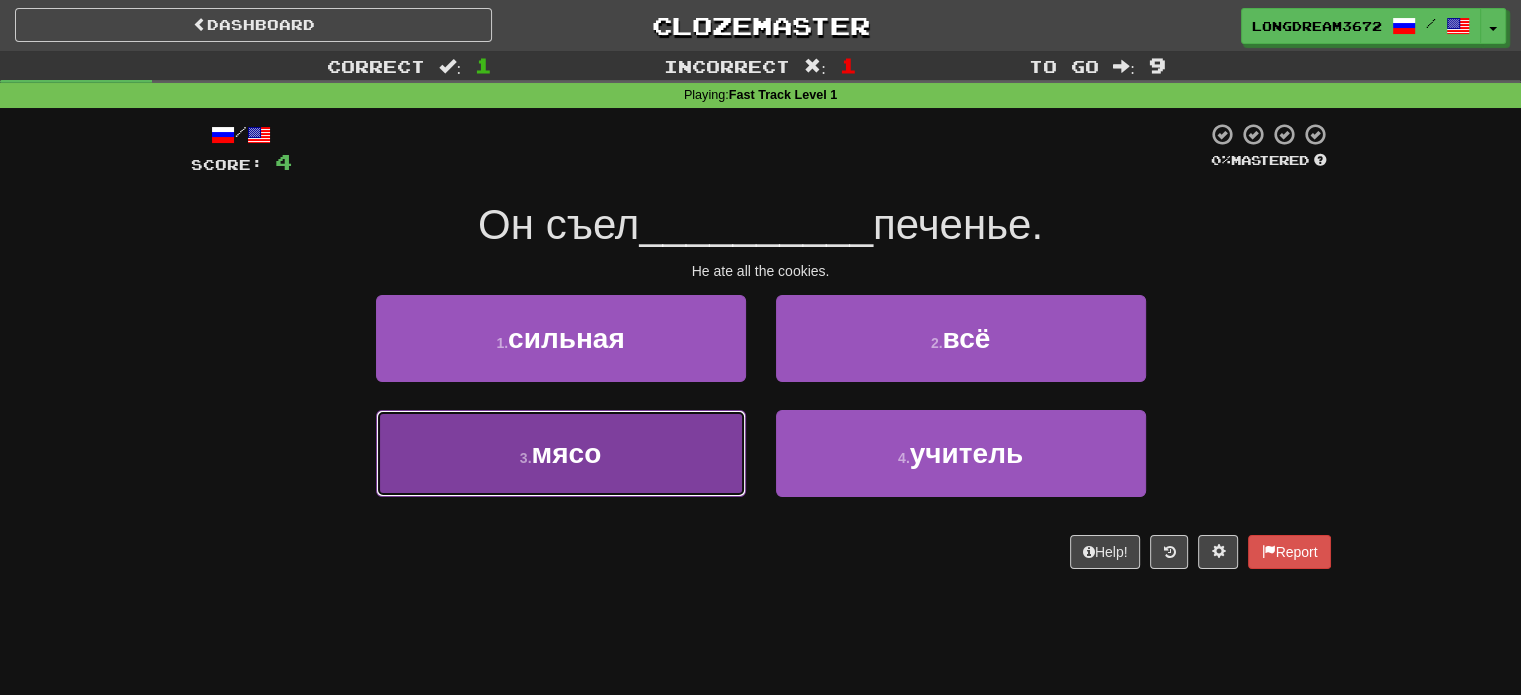 click on "3 .  мясо" at bounding box center (561, 453) 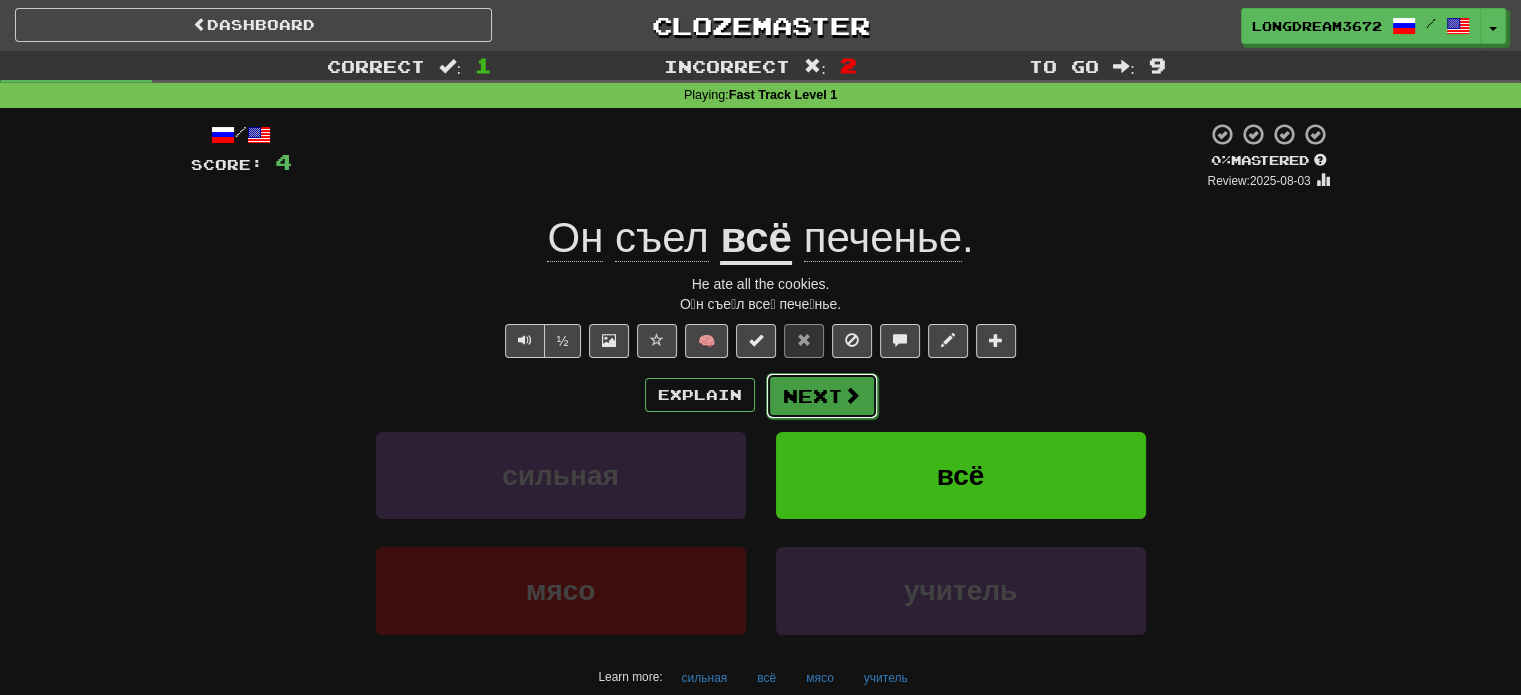 click on "Next" at bounding box center [822, 396] 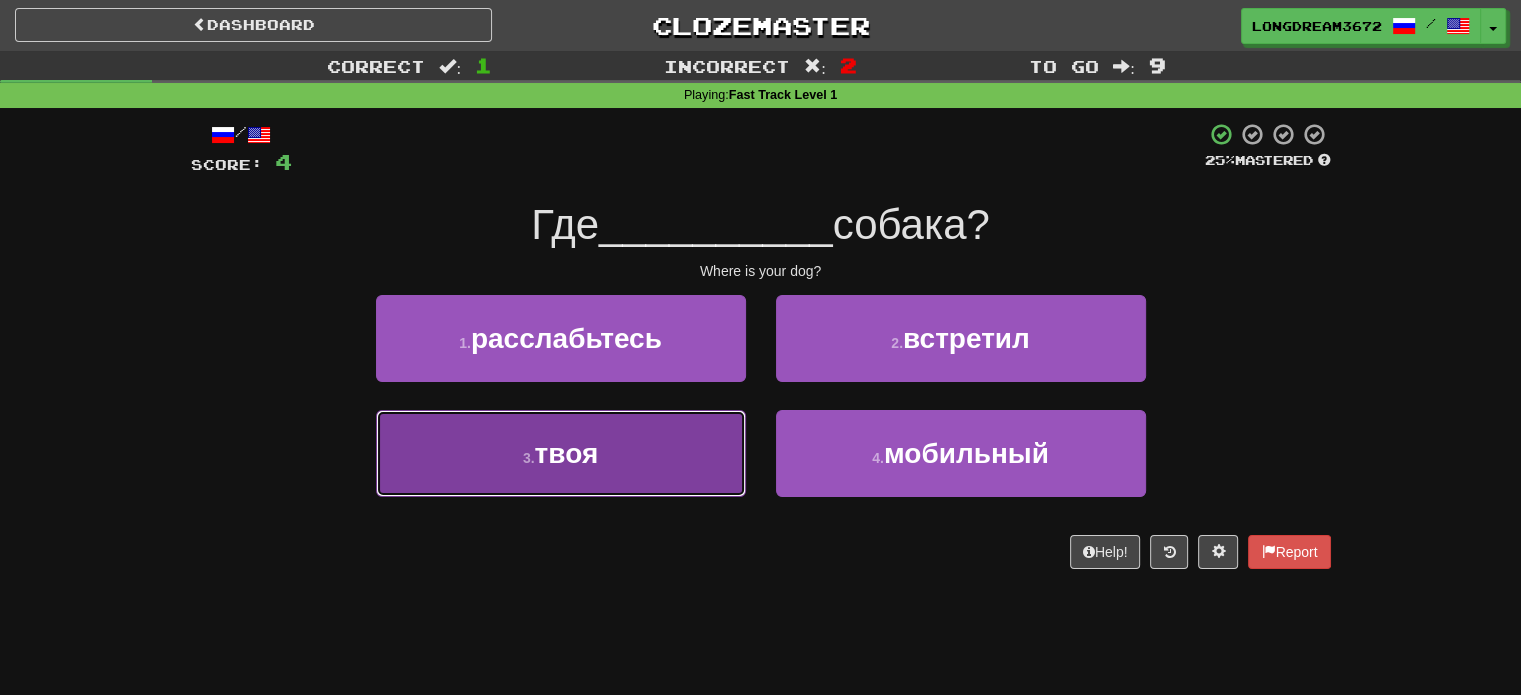 click on "3 .  твоя" at bounding box center (561, 453) 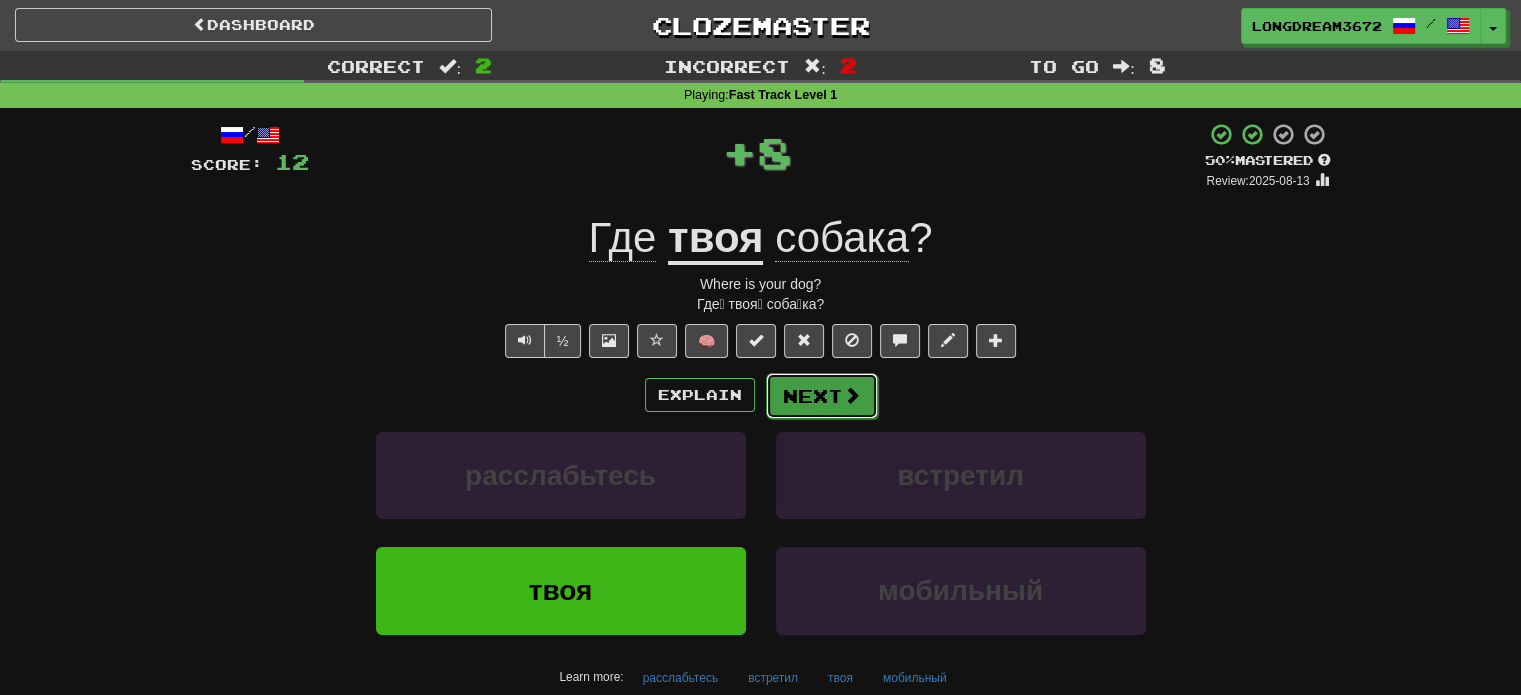 click on "Next" at bounding box center [822, 396] 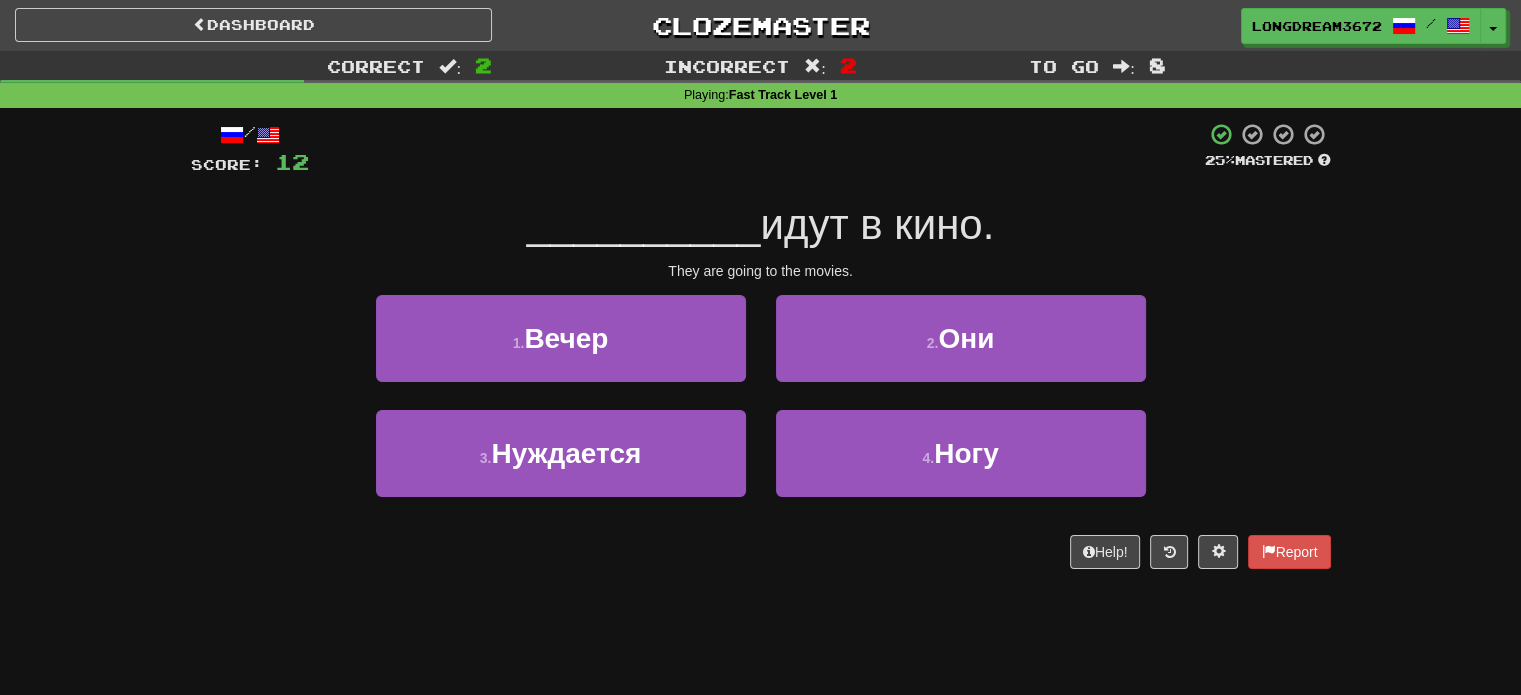 click on "2 .  Они" at bounding box center [961, 352] 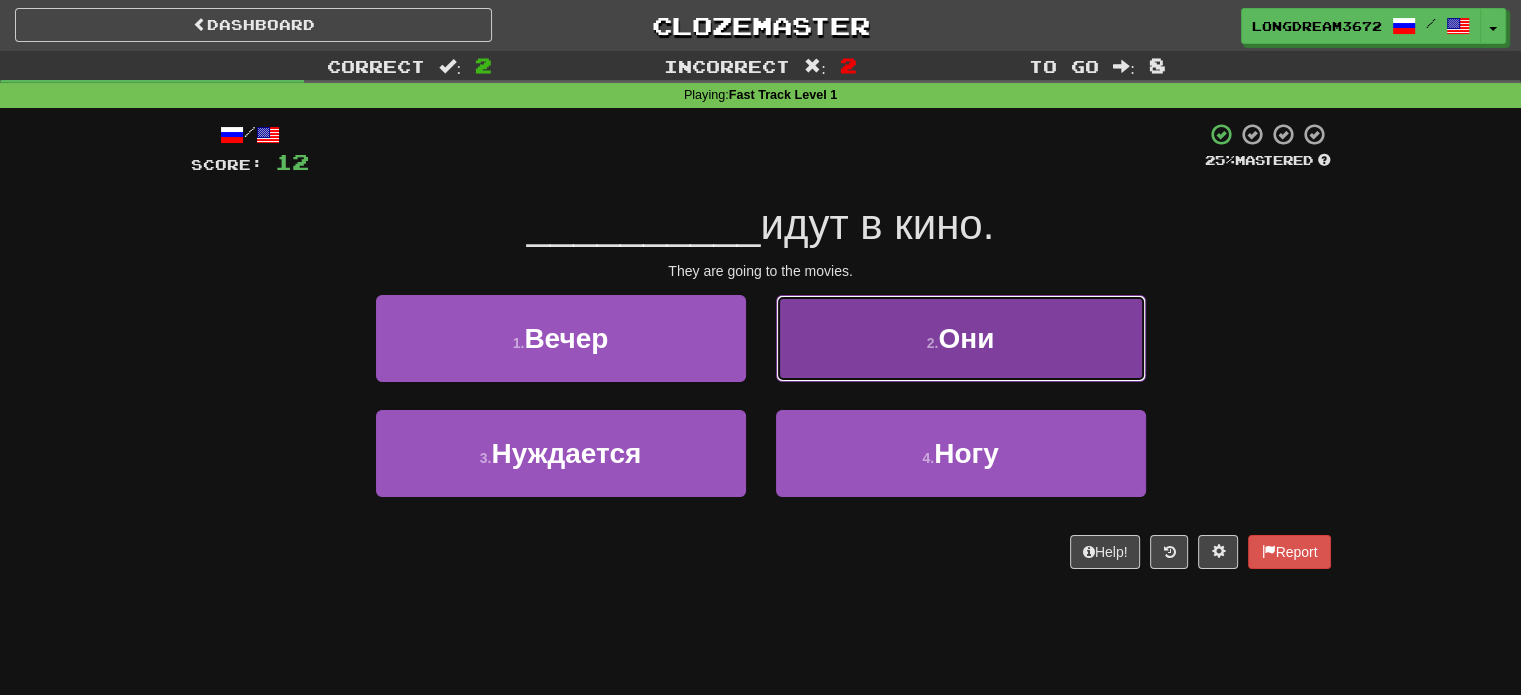 click on "2 .  Они" at bounding box center [961, 338] 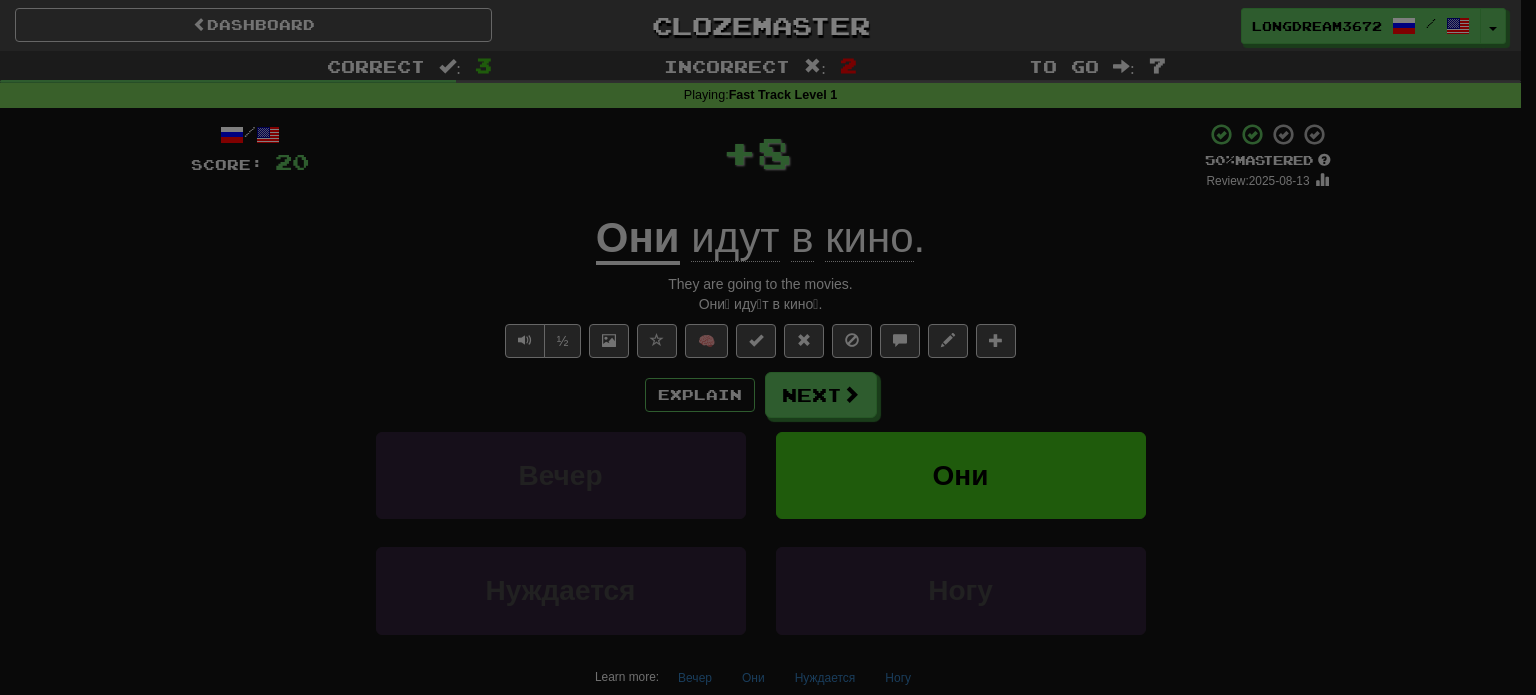 click at bounding box center [768, 347] 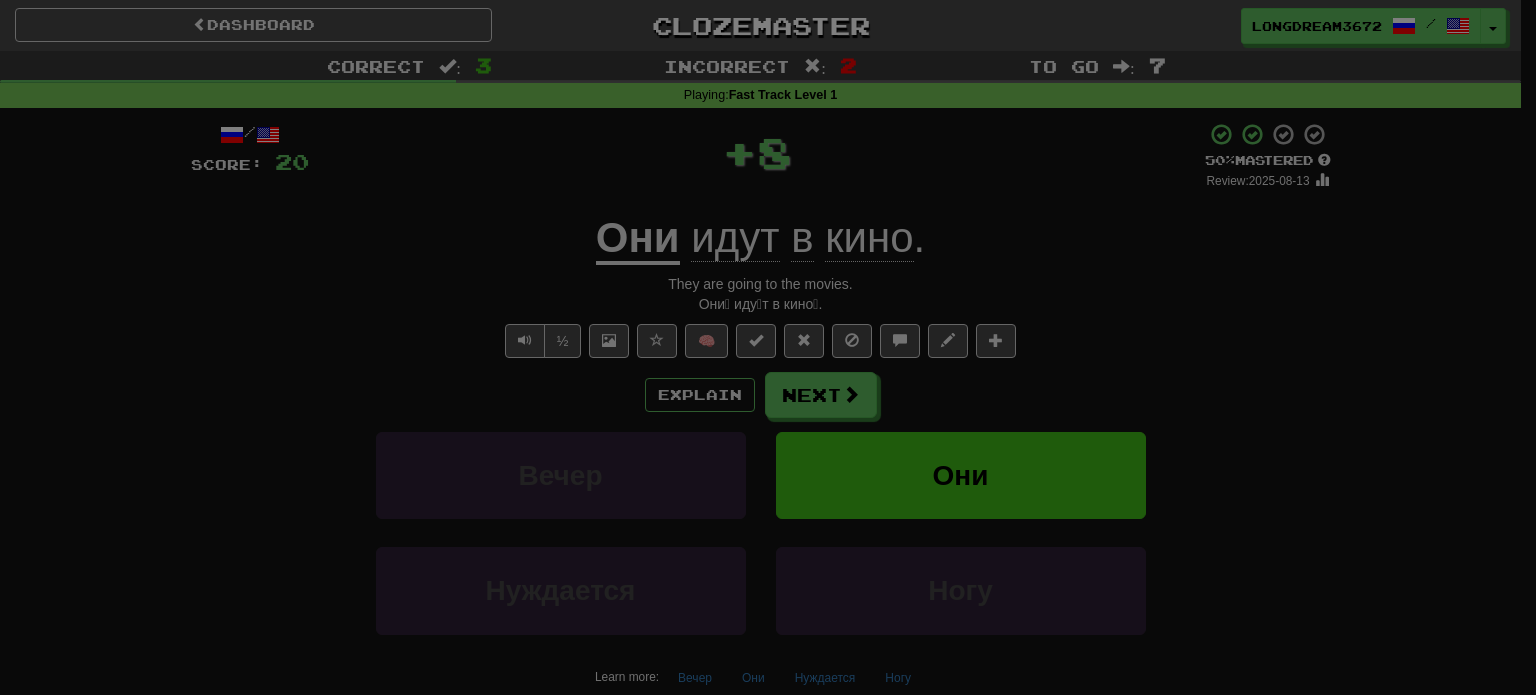 click at bounding box center (768, 347) 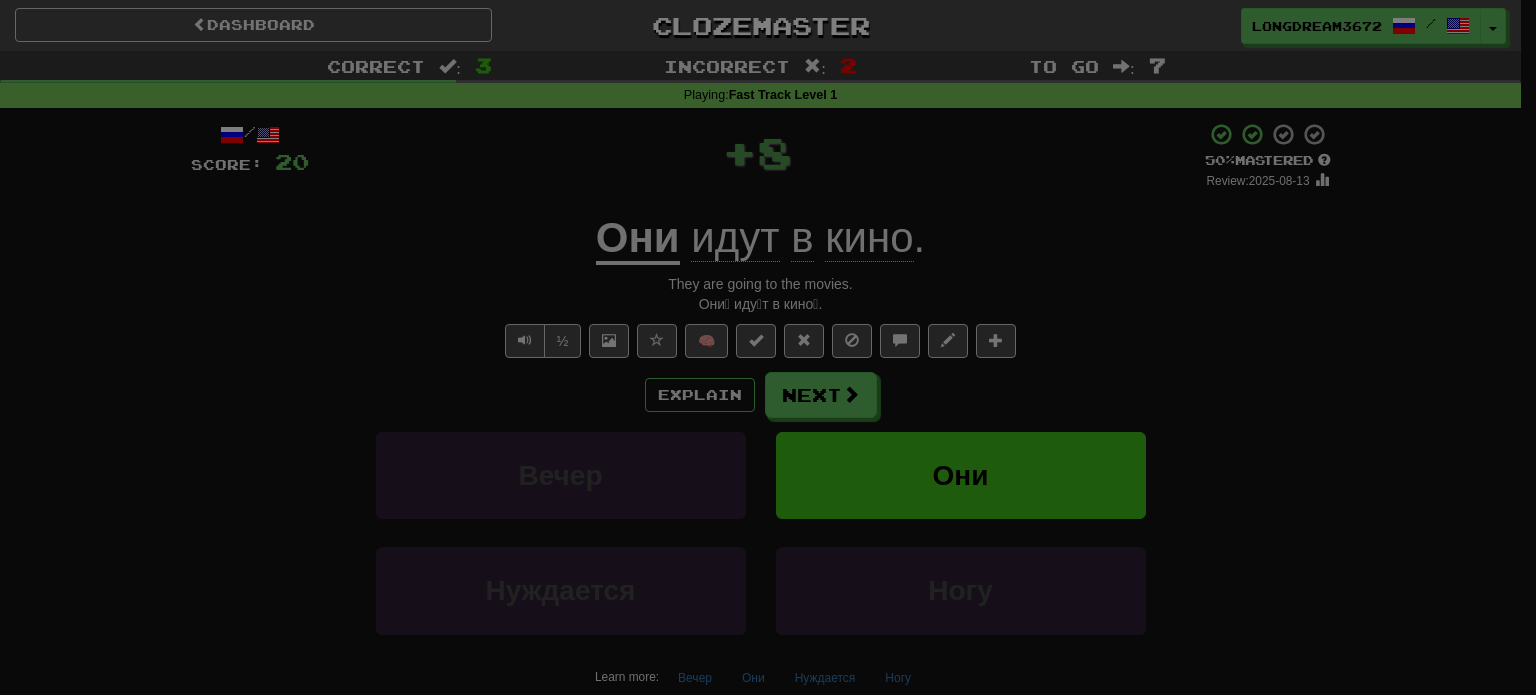 click at bounding box center (768, 347) 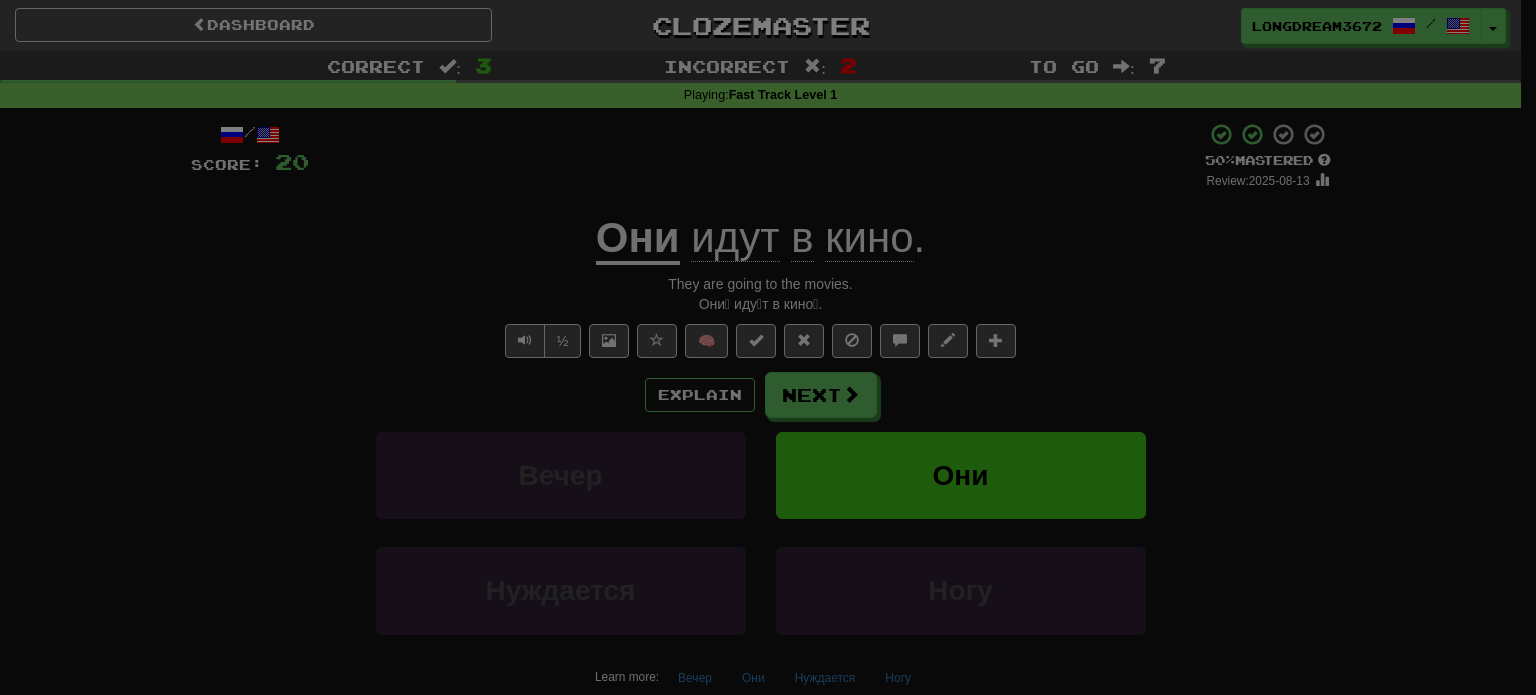 click at bounding box center [768, 347] 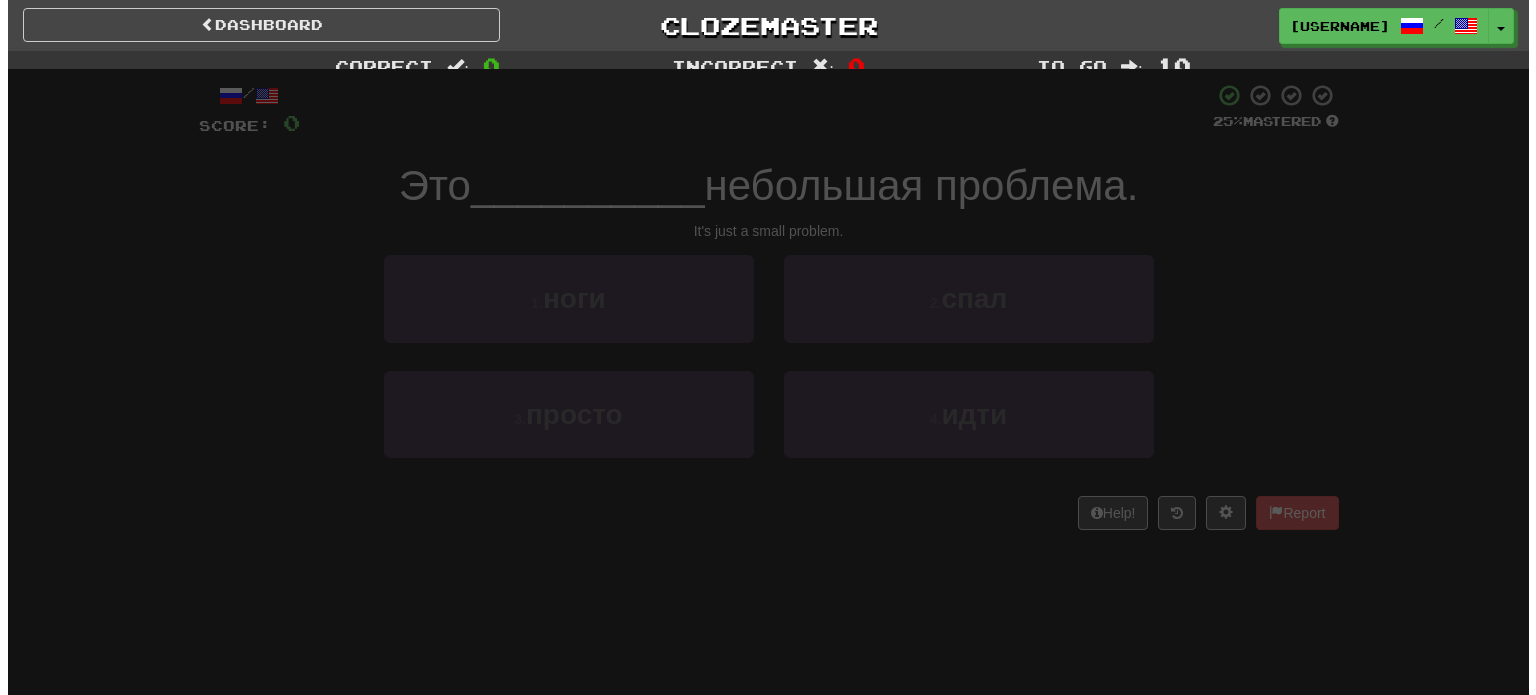 scroll, scrollTop: 0, scrollLeft: 0, axis: both 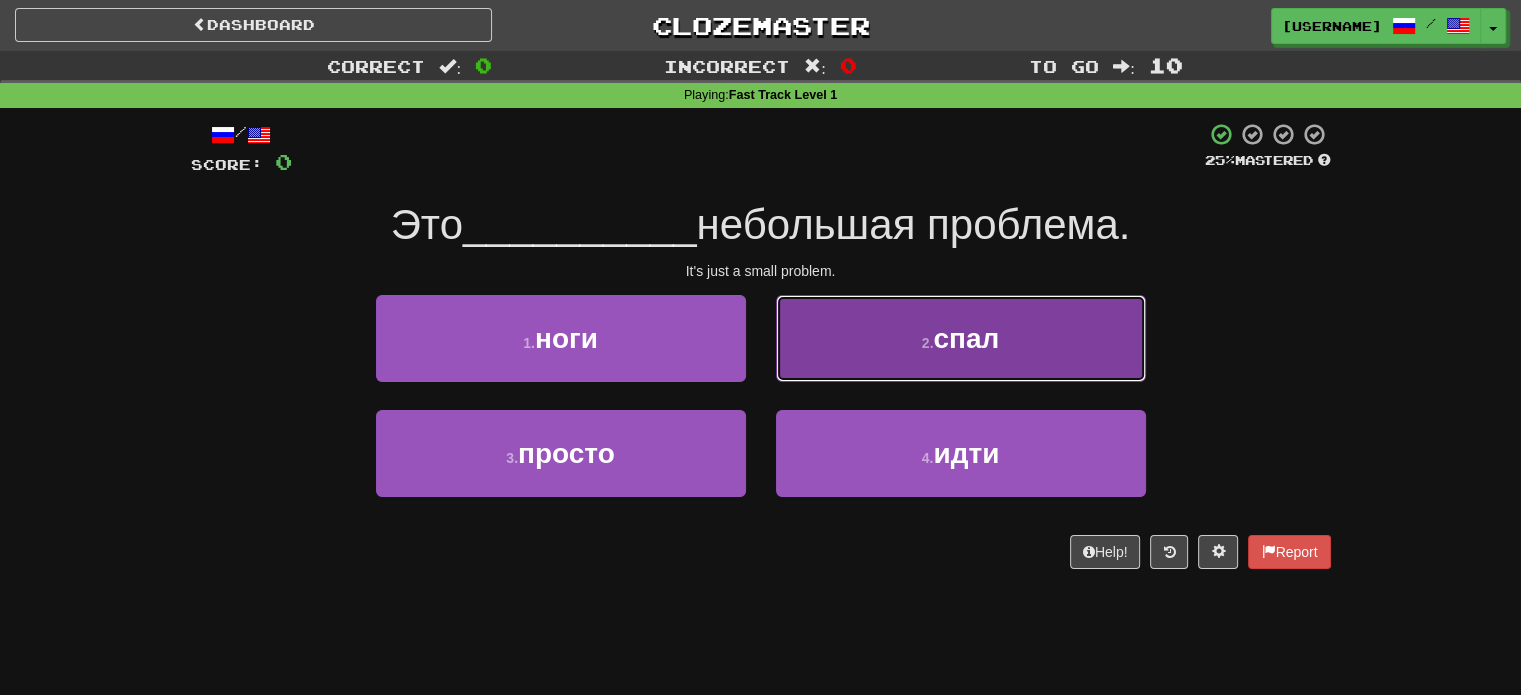 click on "2 . спал" at bounding box center [961, 338] 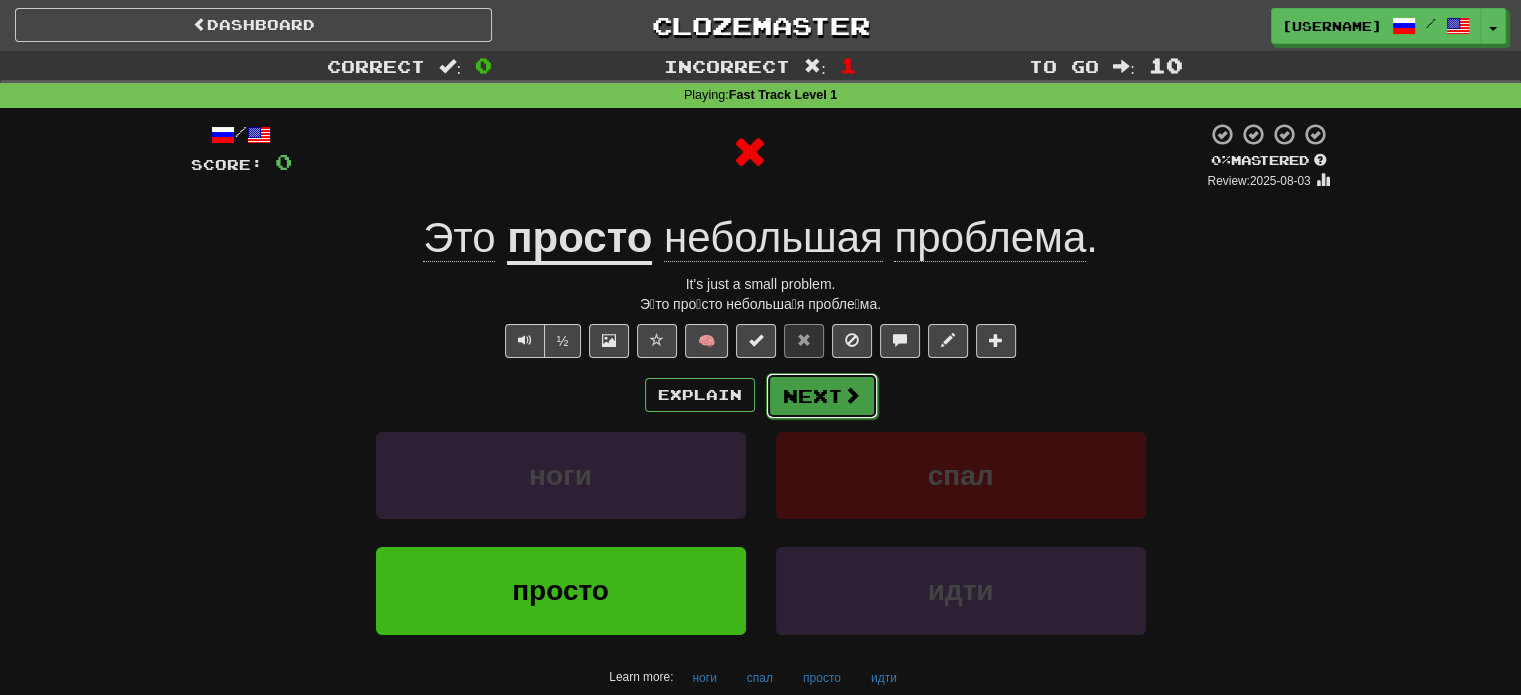 click on "Next" at bounding box center [822, 396] 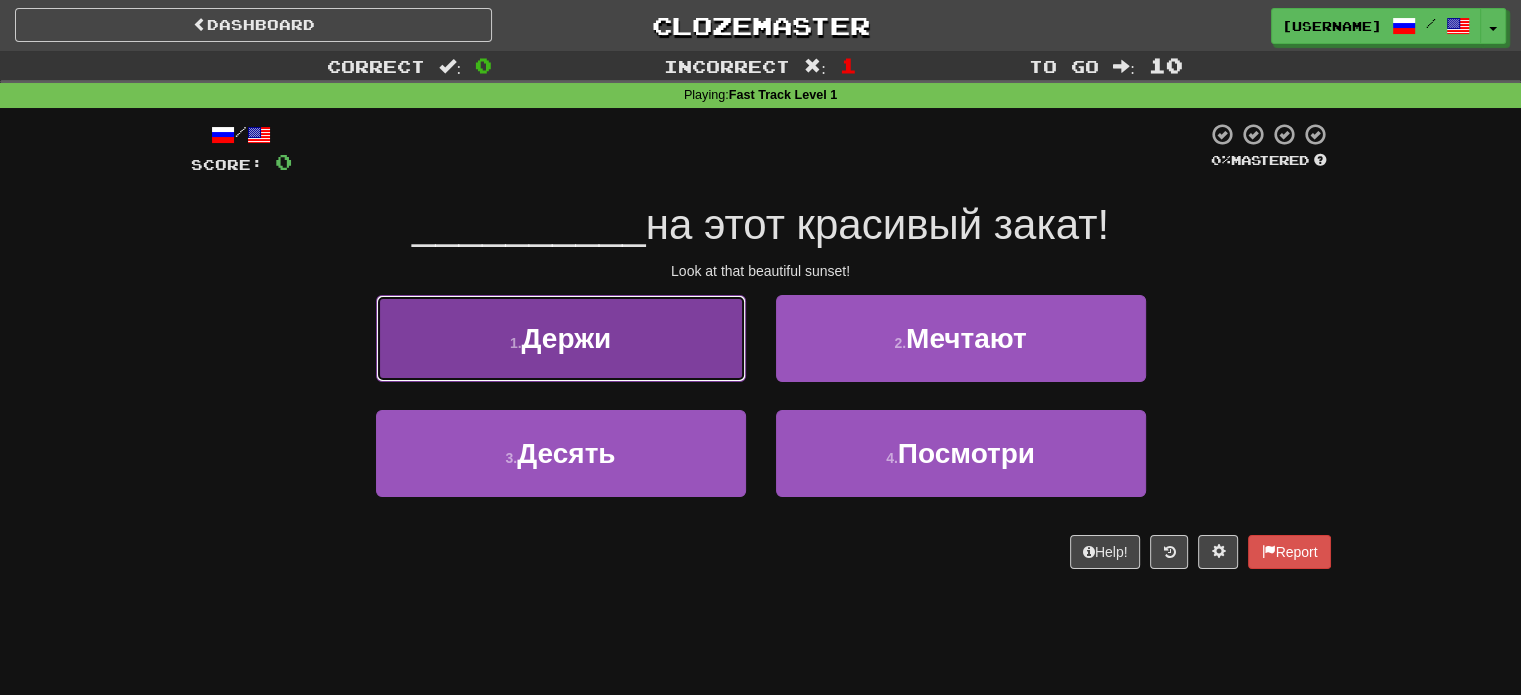 click on "1 .  Держи" at bounding box center [561, 338] 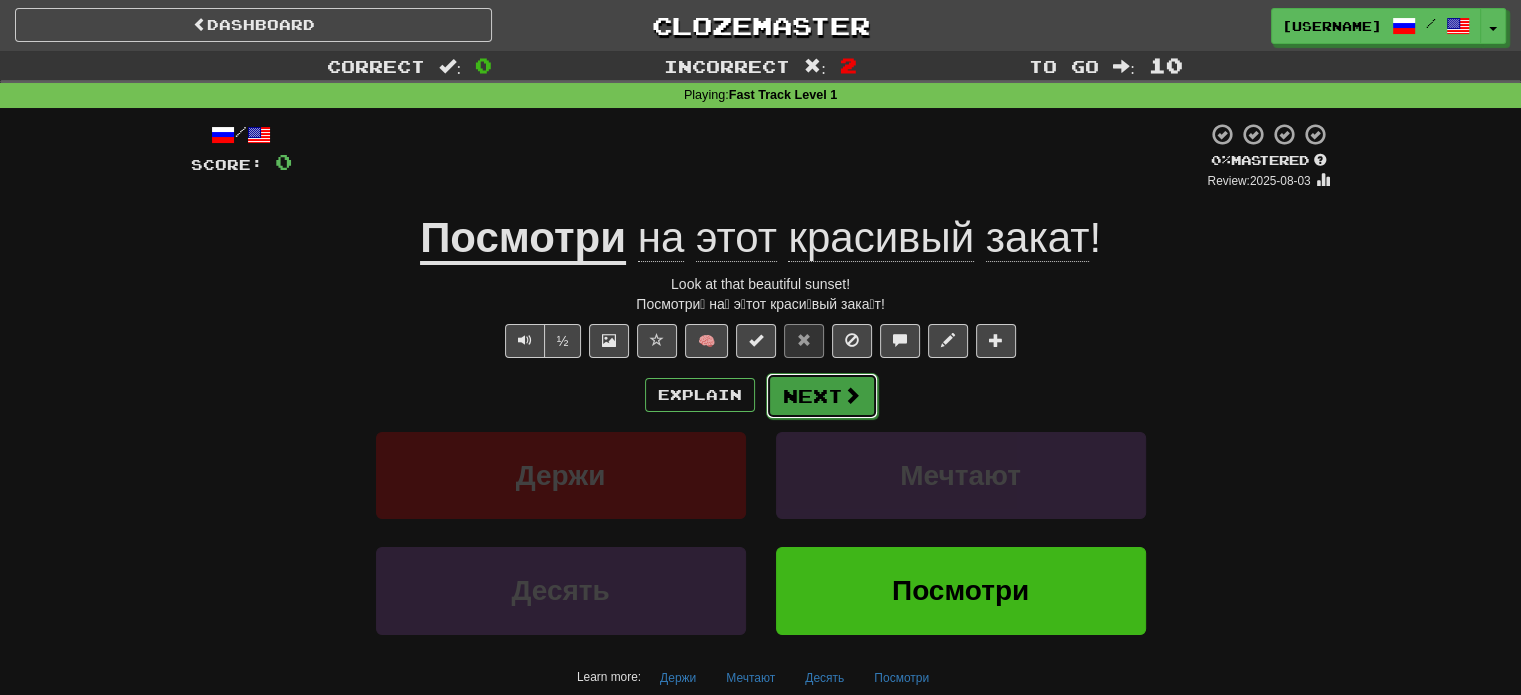 click at bounding box center [852, 395] 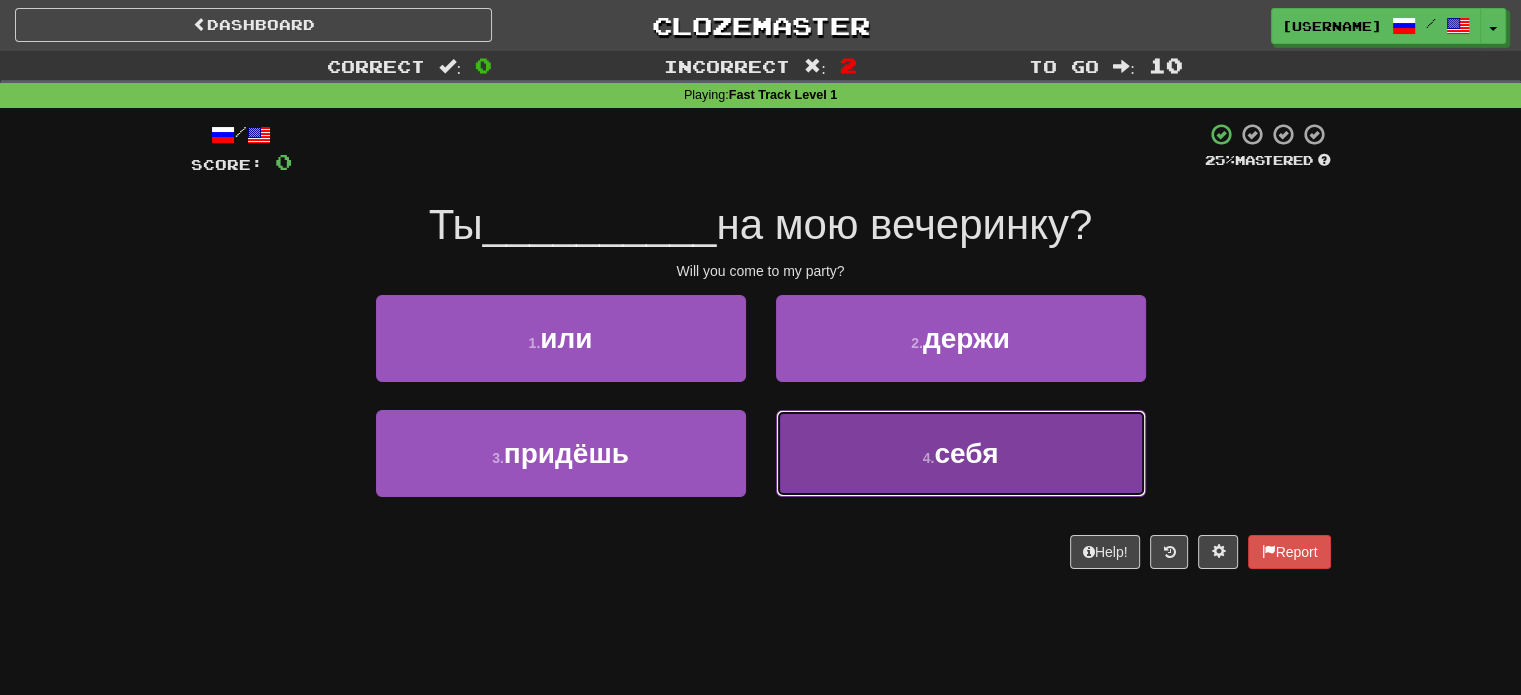 click on "4 .  себя" at bounding box center (961, 453) 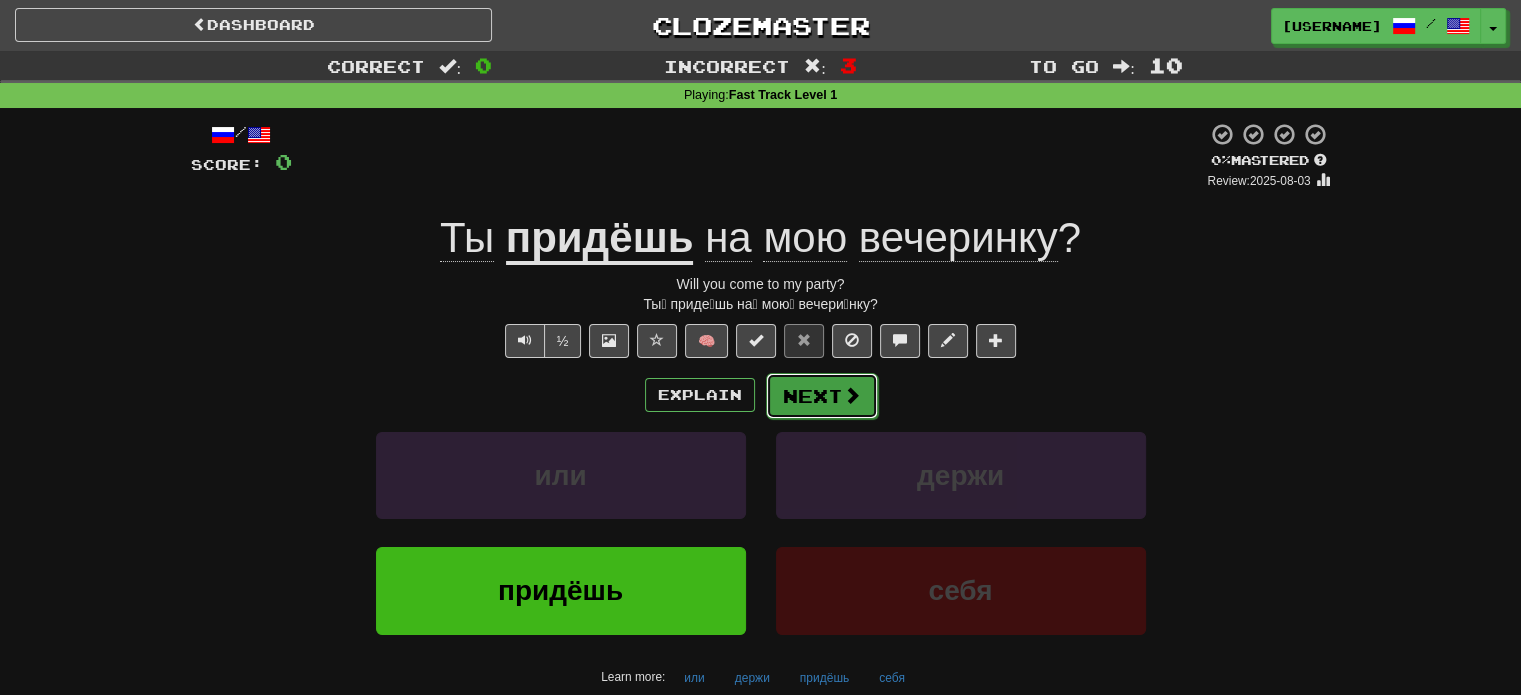 click on "Next" at bounding box center [822, 396] 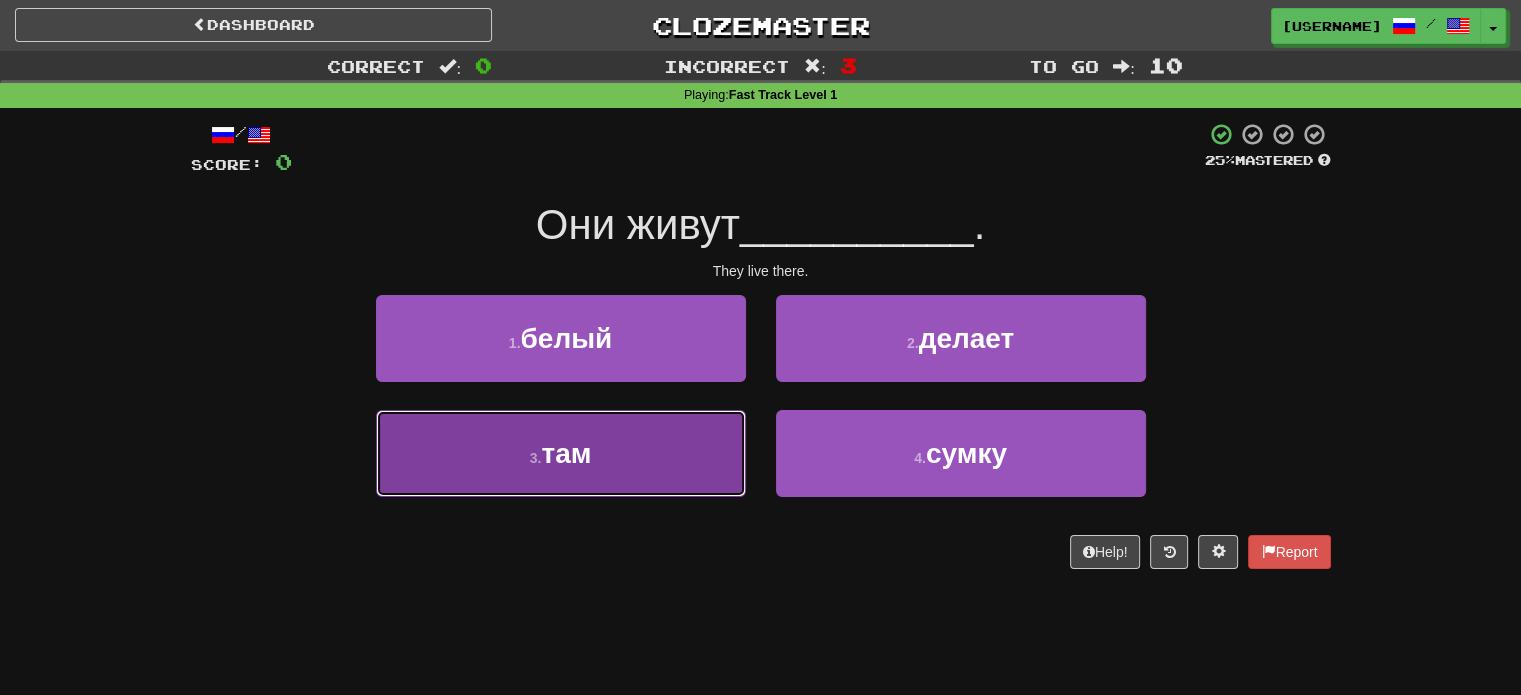 click on "3 .  там" at bounding box center [561, 453] 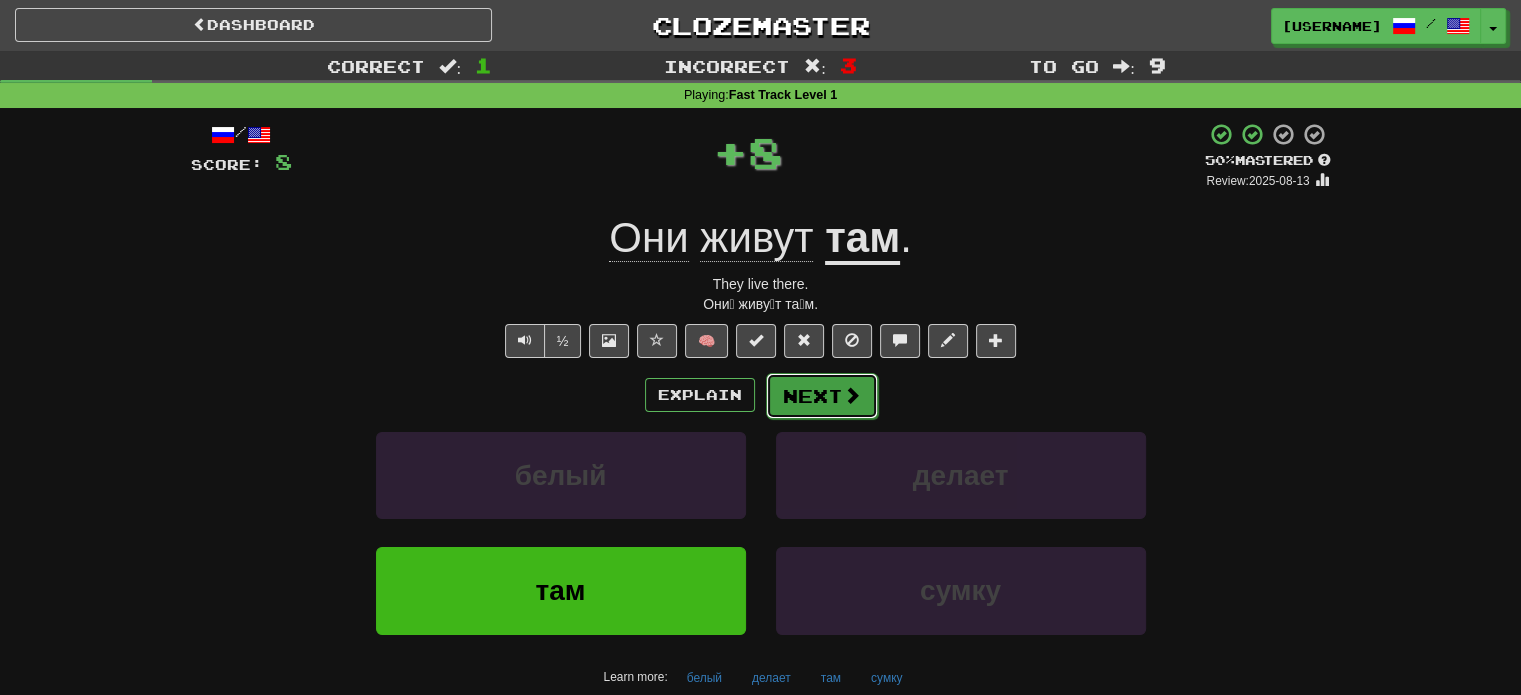click on "Next" at bounding box center [822, 396] 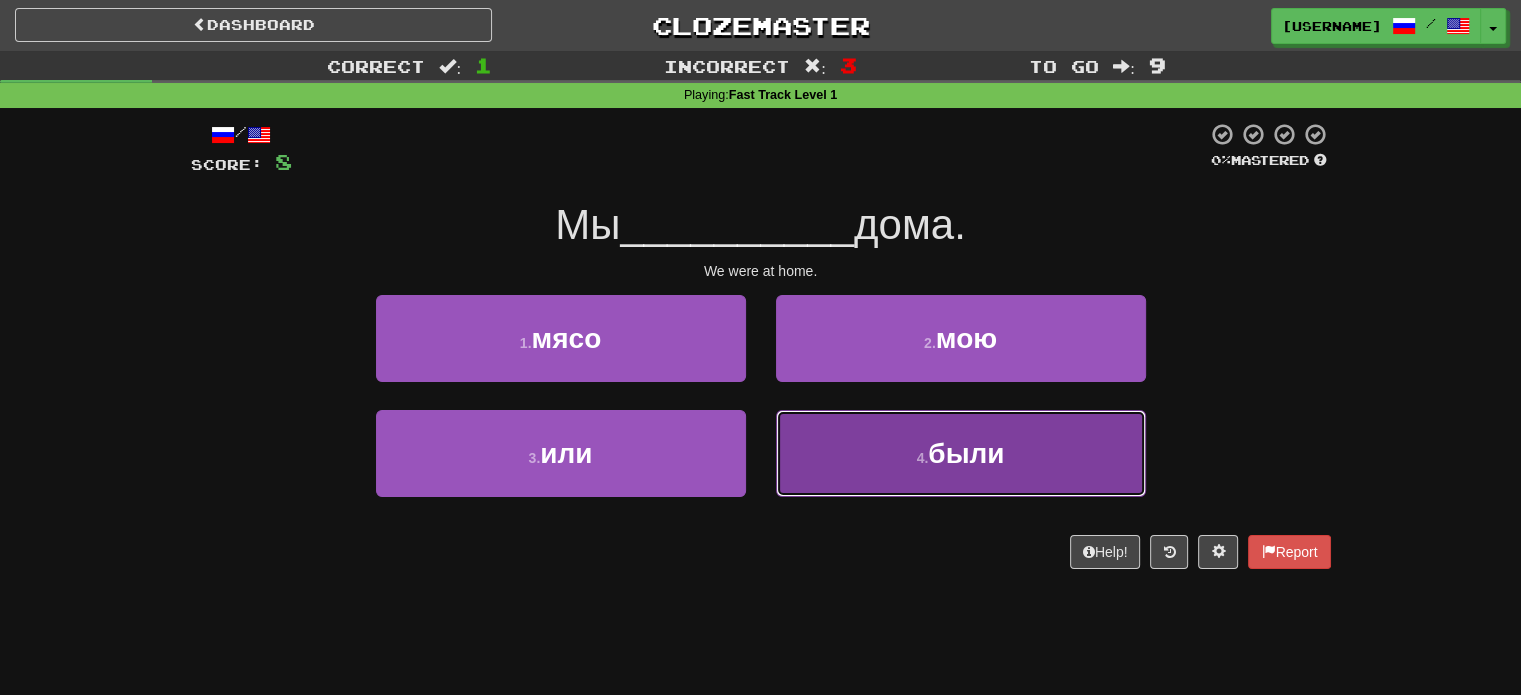 click on "4 .  были" at bounding box center (961, 453) 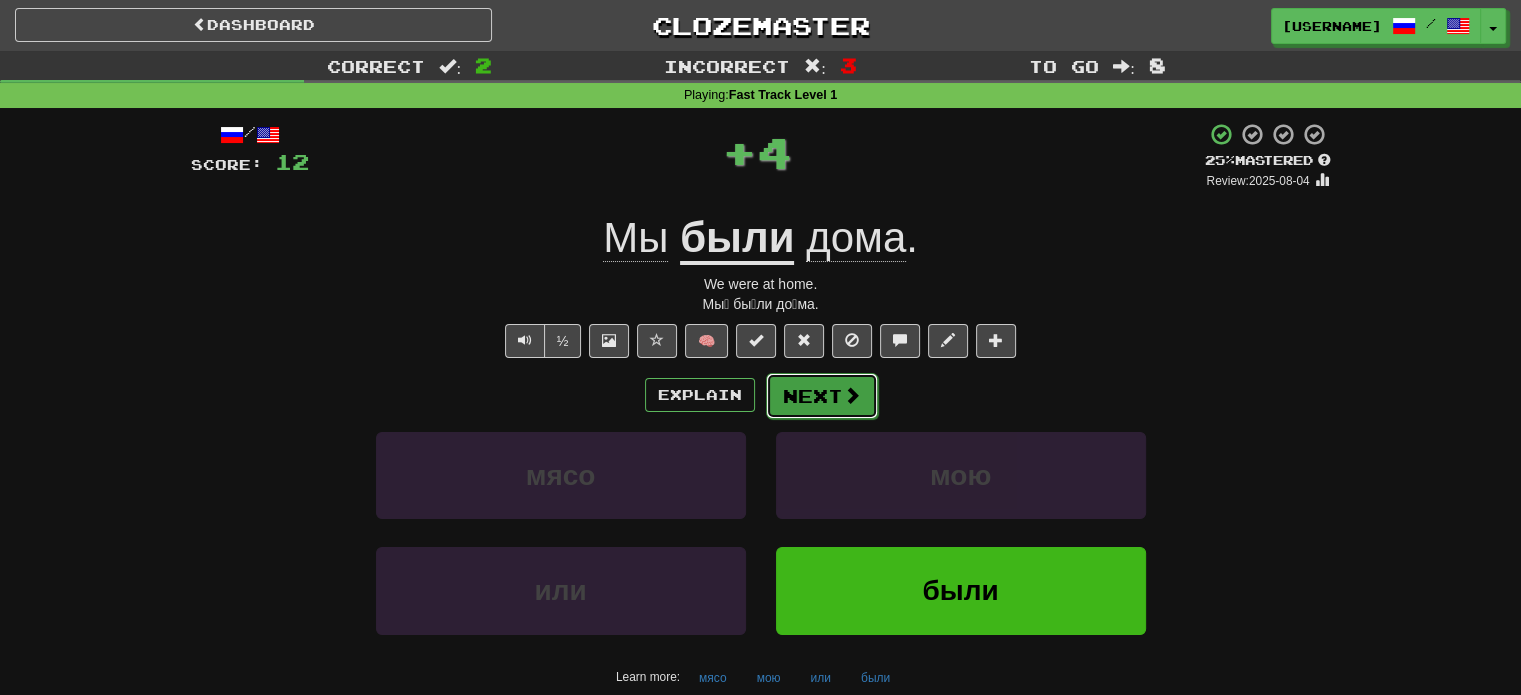click on "Next" at bounding box center [822, 396] 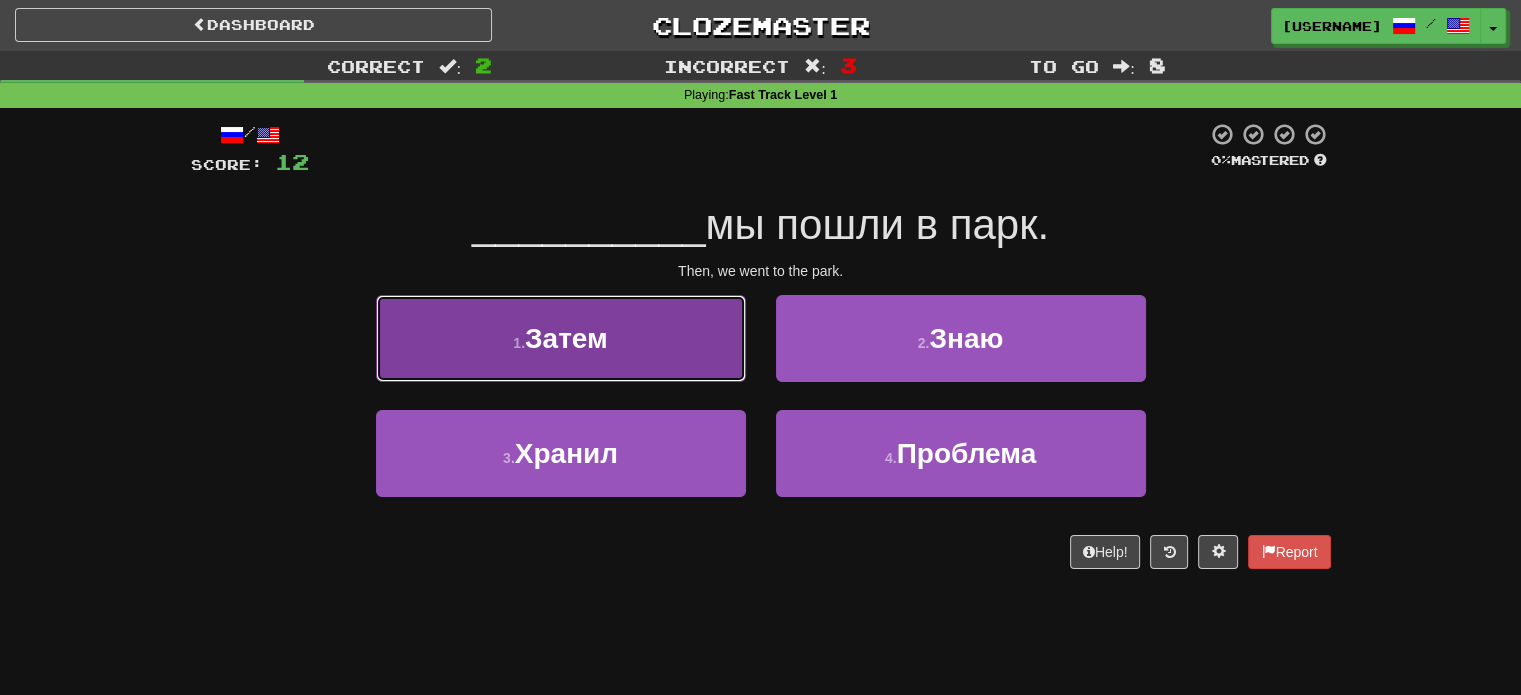click on "1 .  Затем" at bounding box center (561, 338) 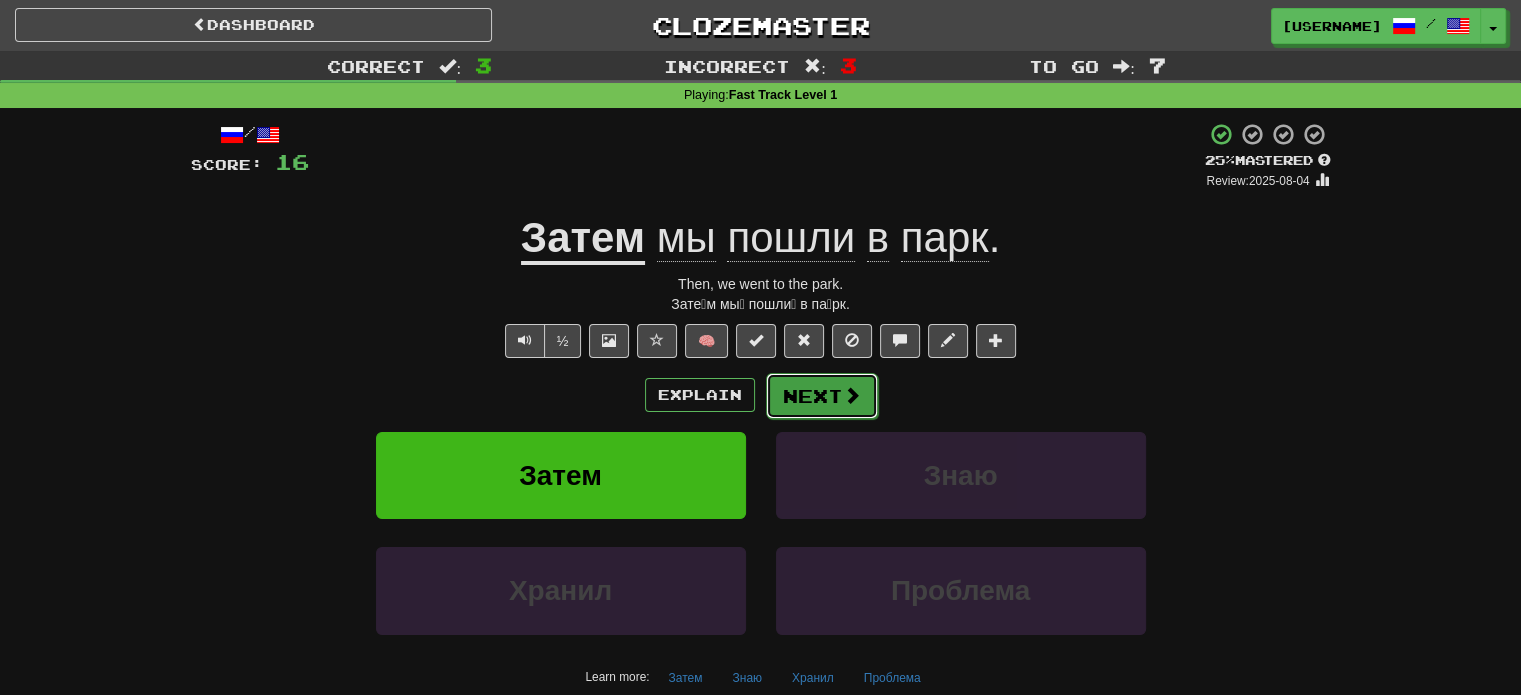 click on "Next" at bounding box center [822, 396] 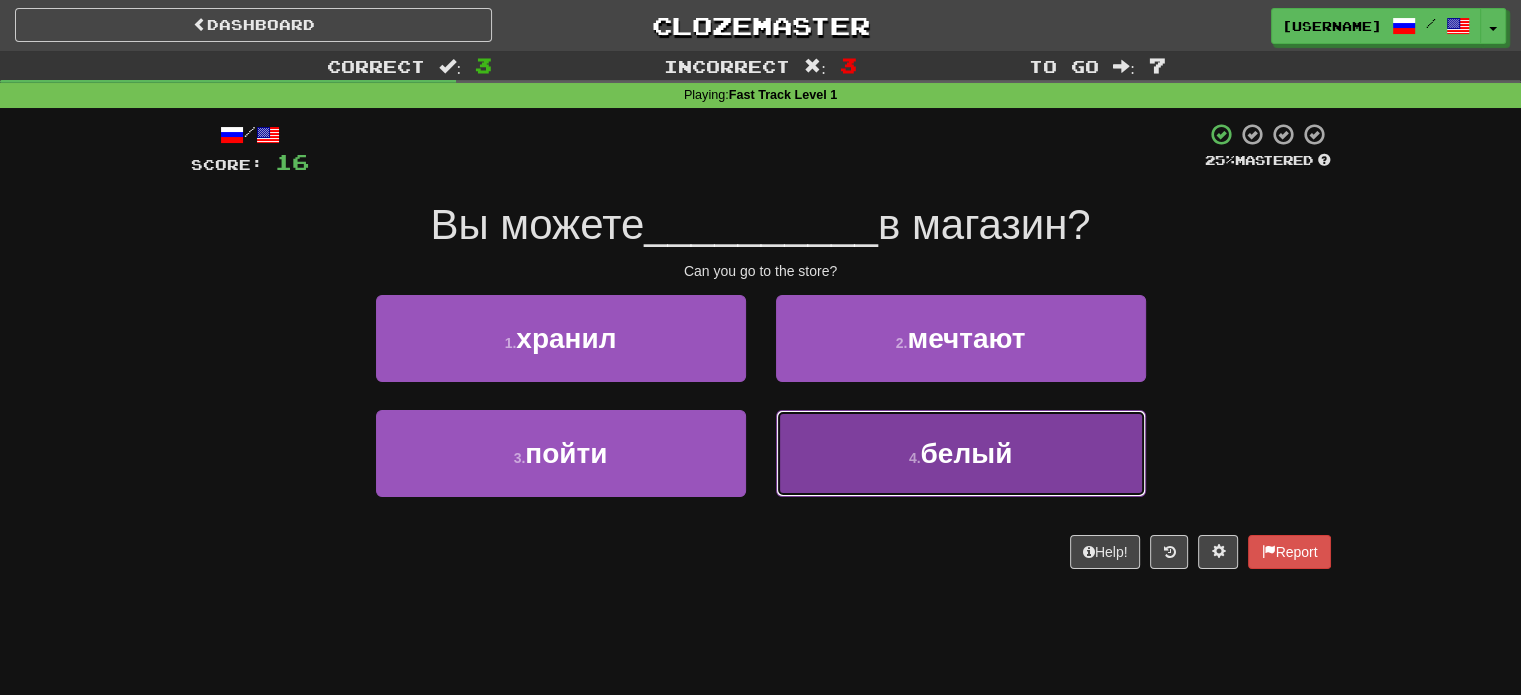 click on "4 .  белый" at bounding box center (961, 453) 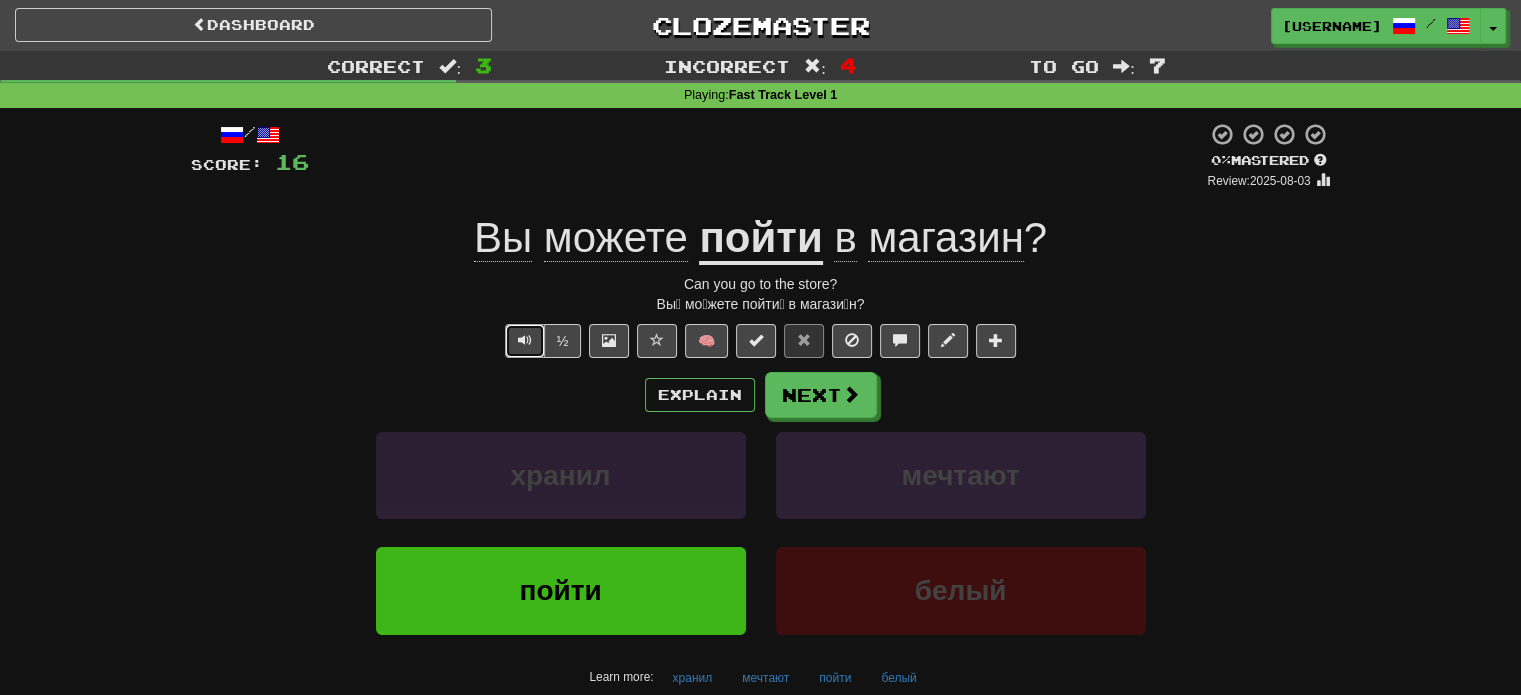click at bounding box center (525, 341) 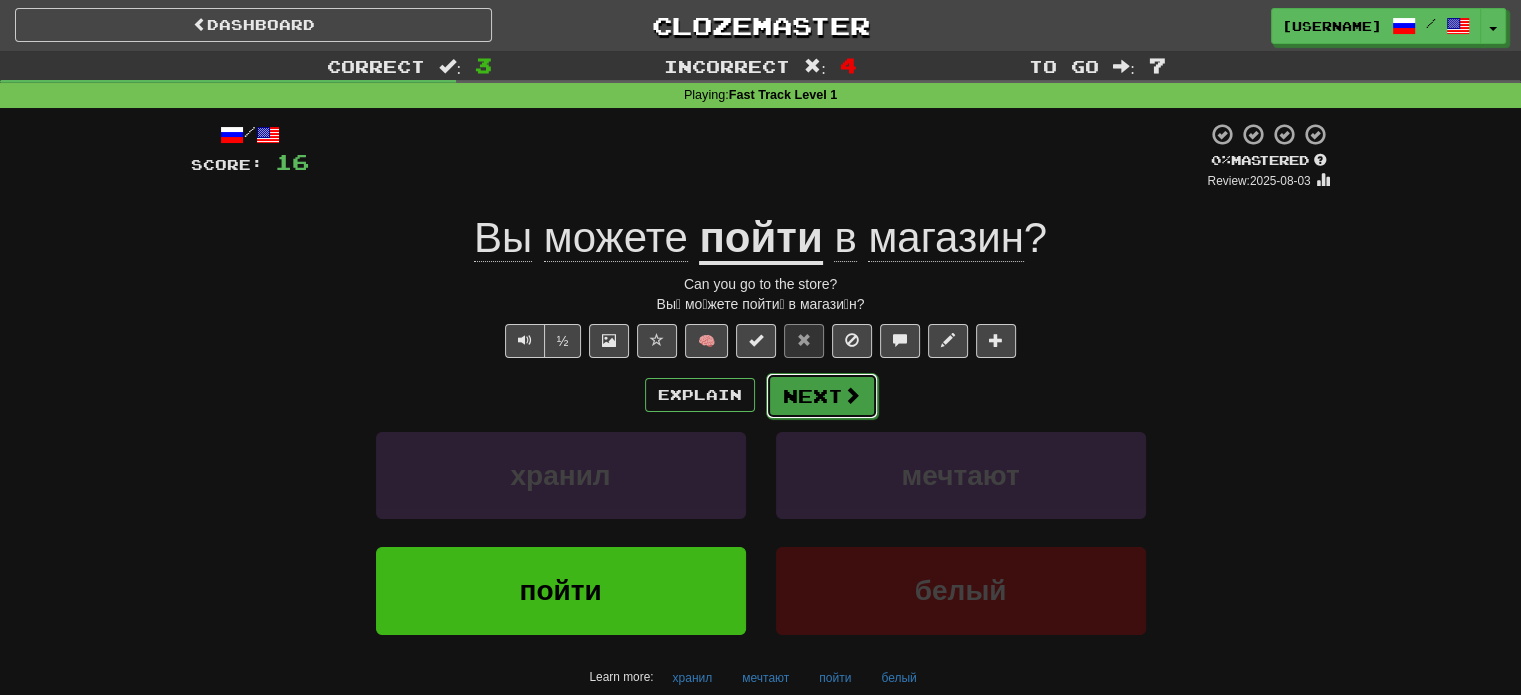 click on "Next" at bounding box center (822, 396) 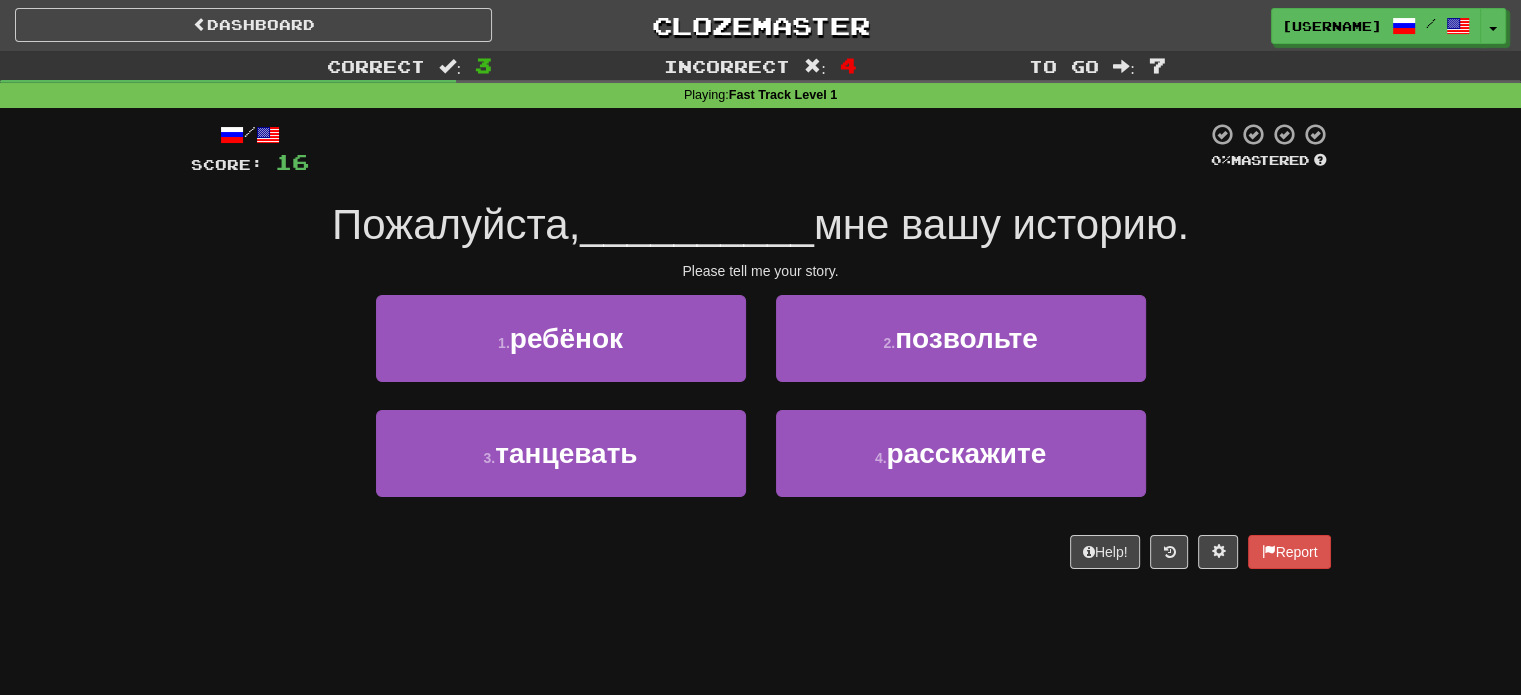 drag, startPoint x: 930, startPoint y: 359, endPoint x: 788, endPoint y: 255, distance: 176.01137 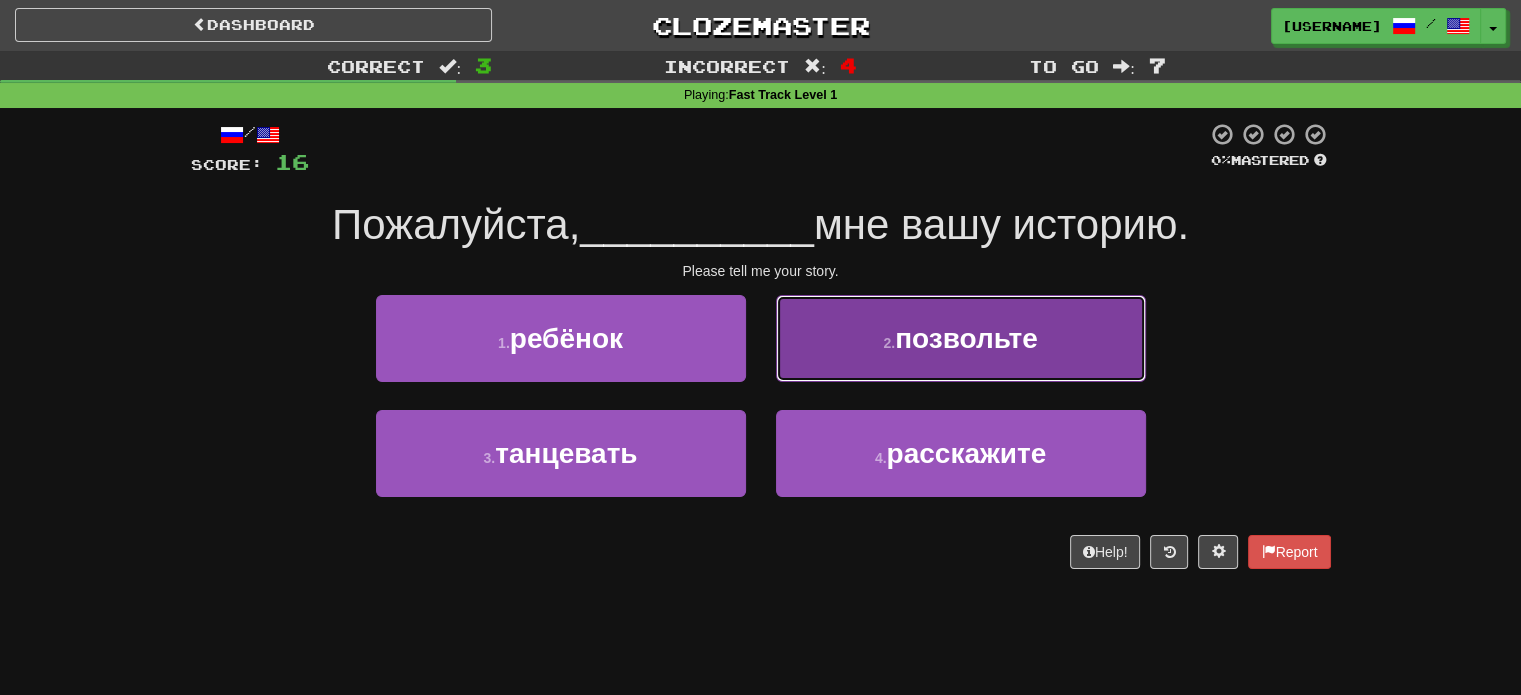 click on "позвольте" at bounding box center [966, 338] 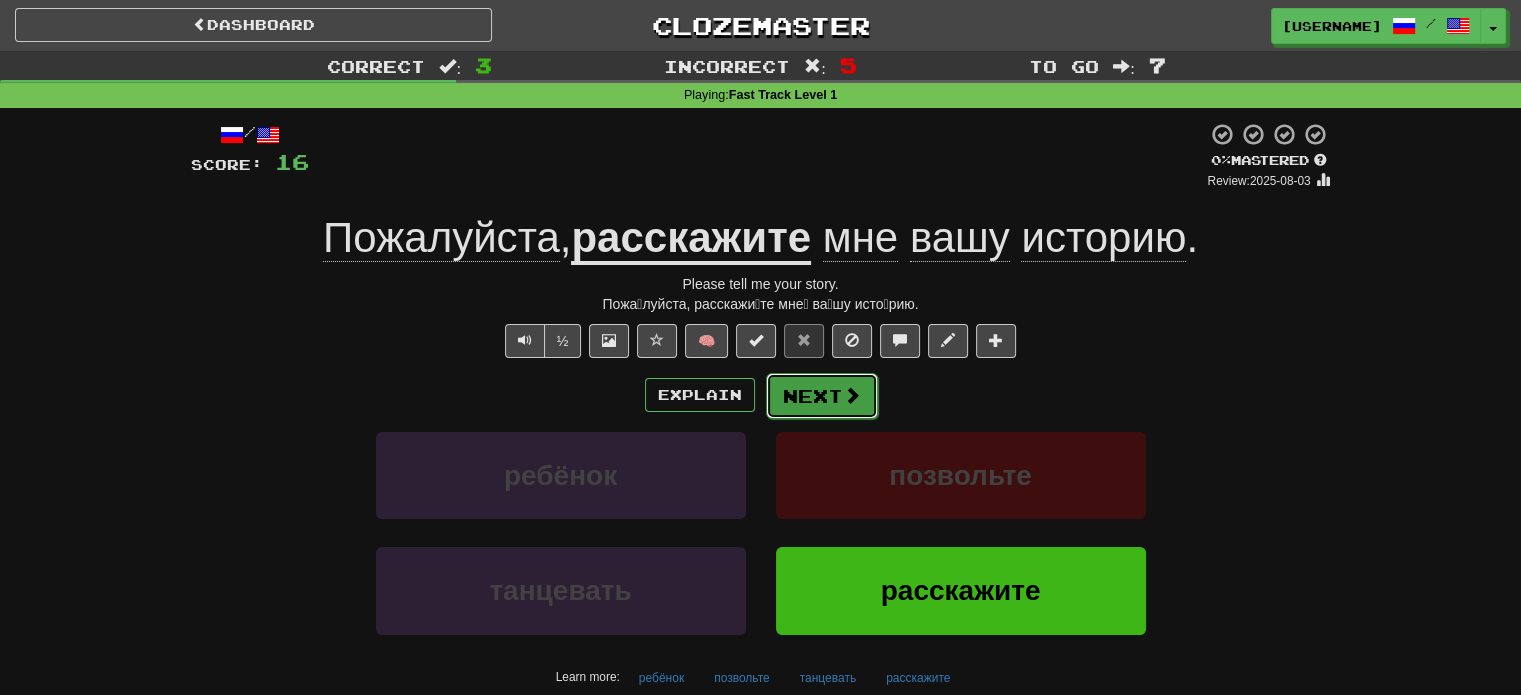 click on "Next" at bounding box center [822, 396] 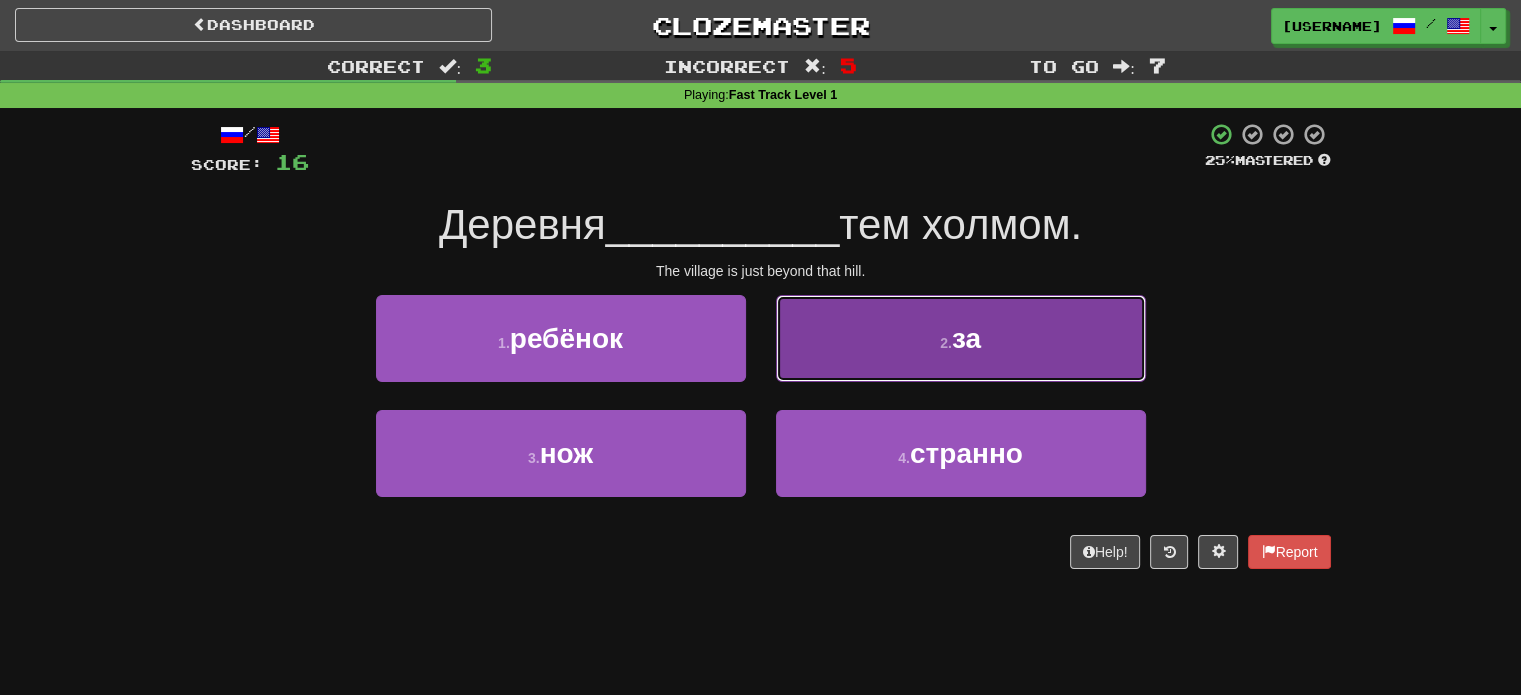 click on "2 .  за" at bounding box center (961, 338) 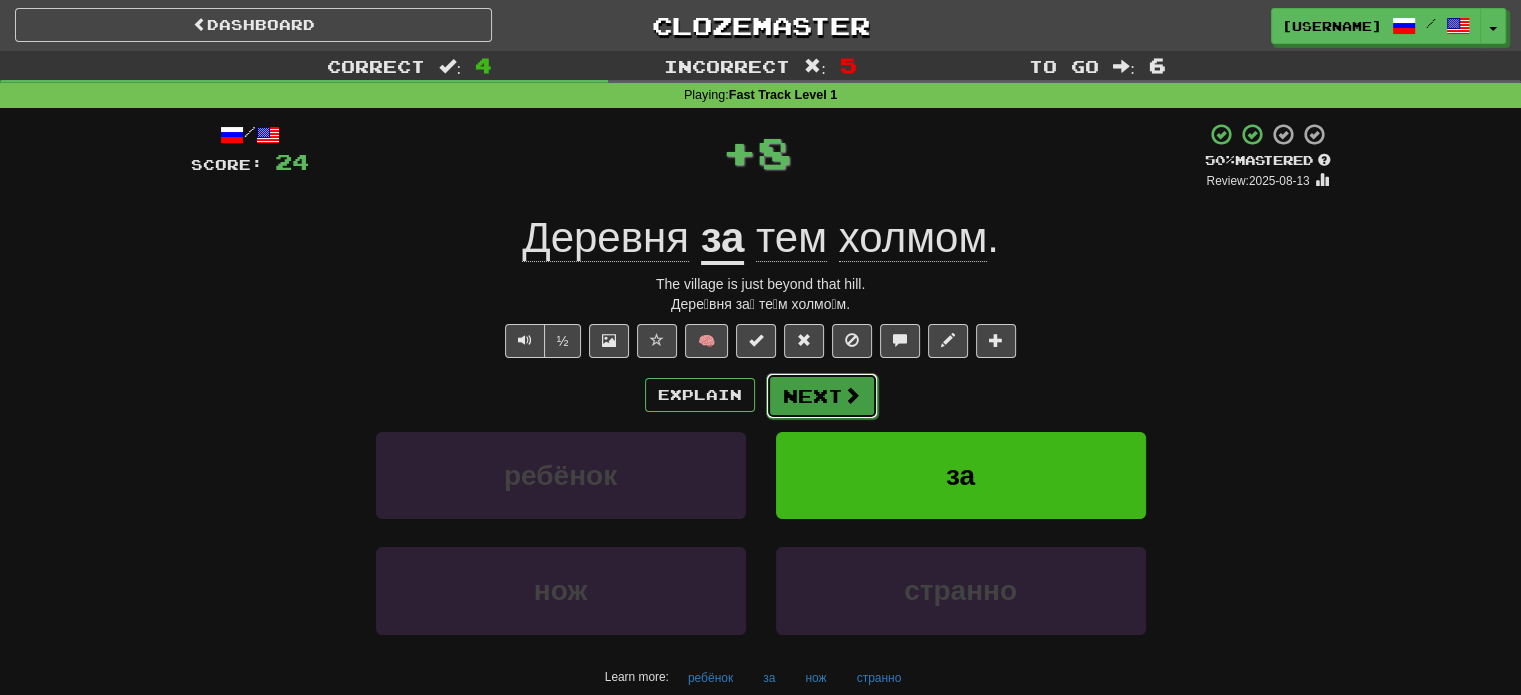 click on "Next" at bounding box center (822, 396) 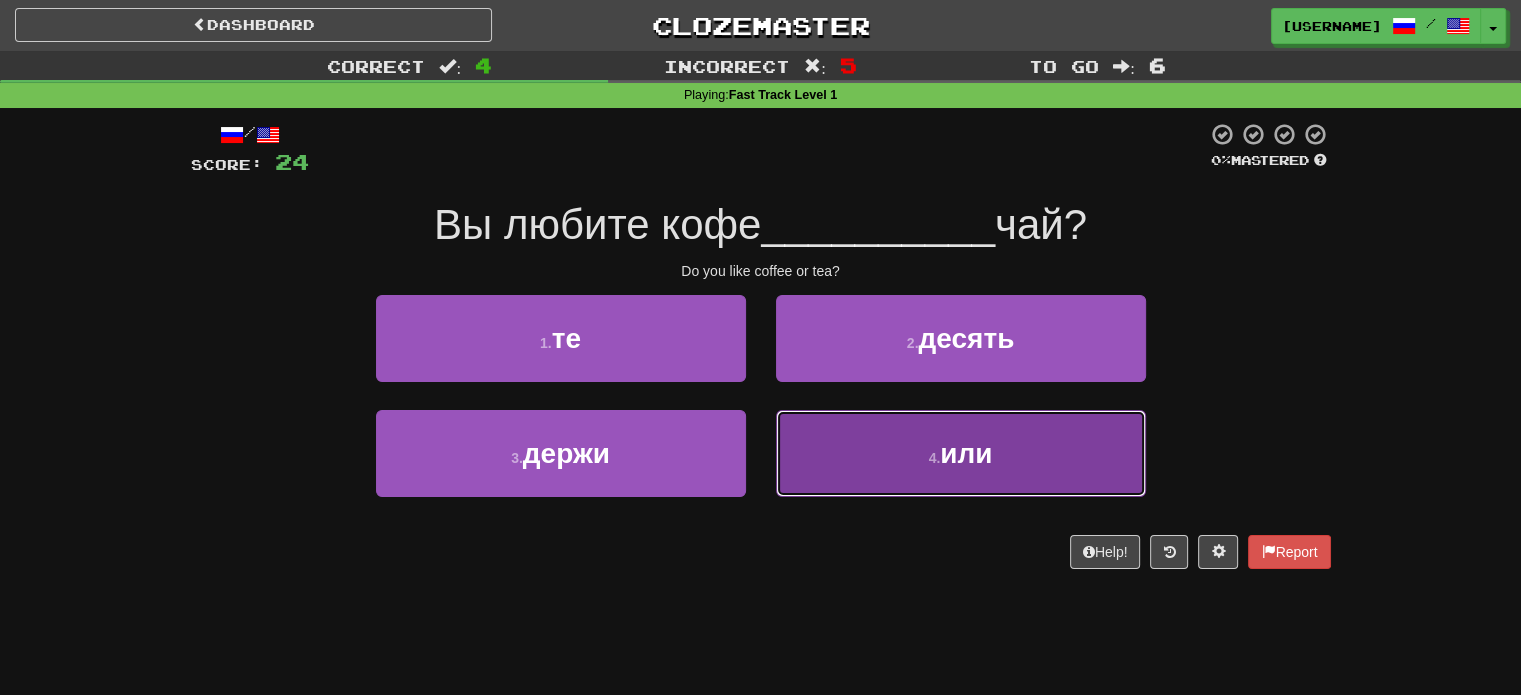 click on "4 .  или" at bounding box center [961, 453] 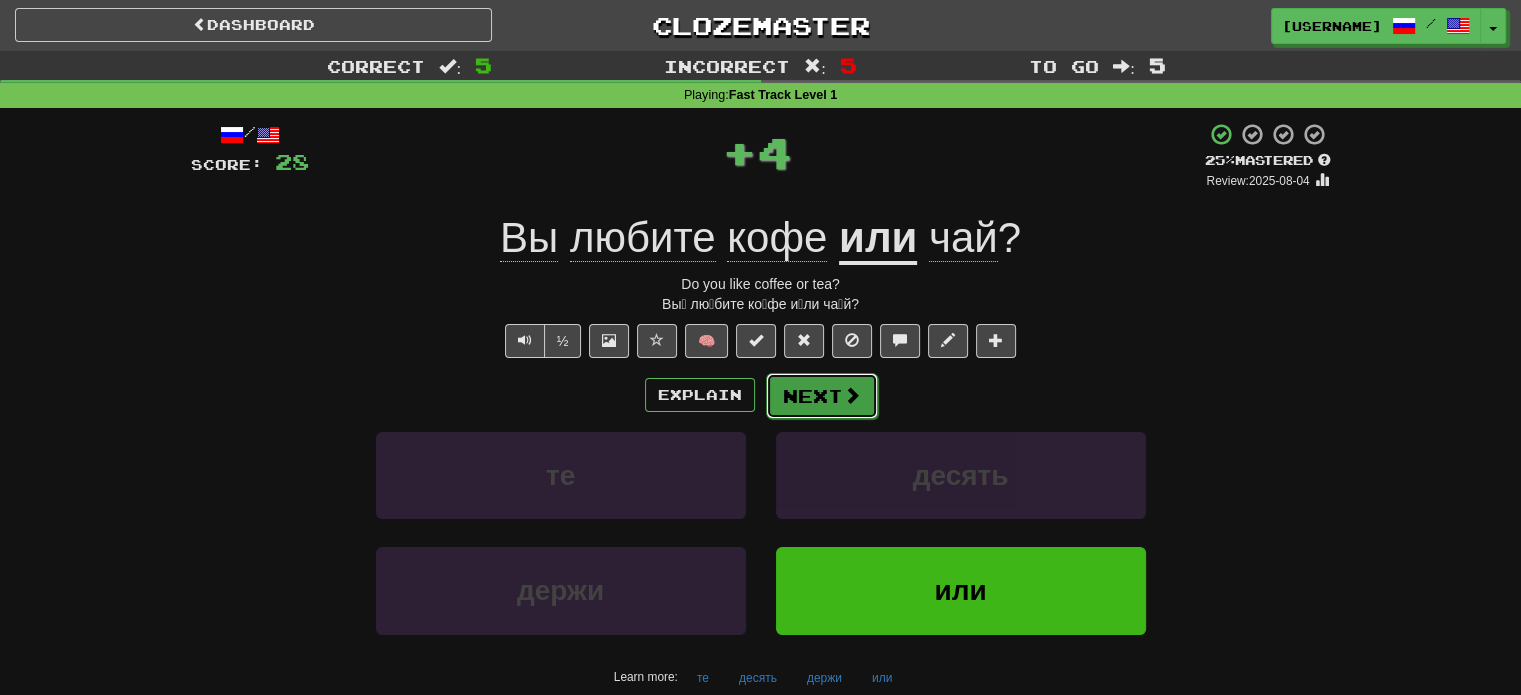 click on "Next" at bounding box center (822, 396) 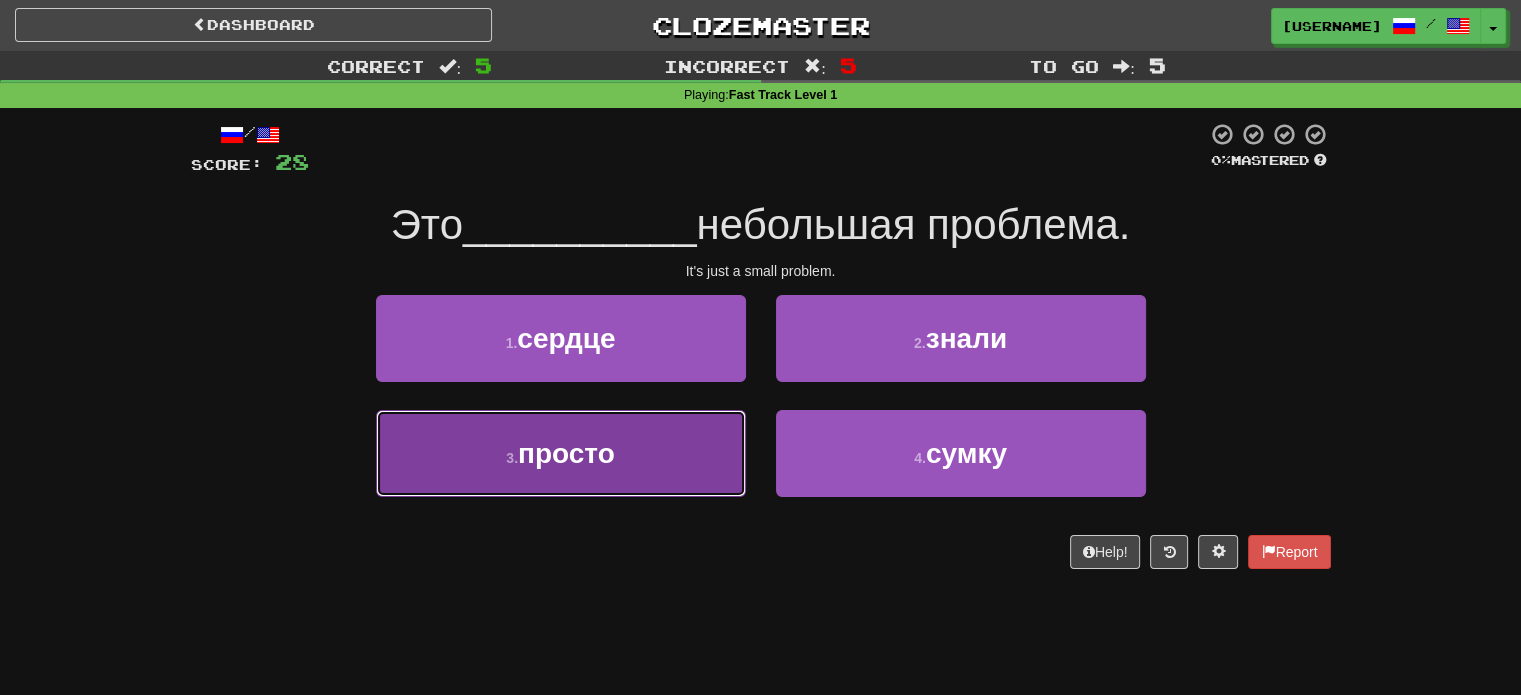 click on "3 .  просто" at bounding box center (561, 453) 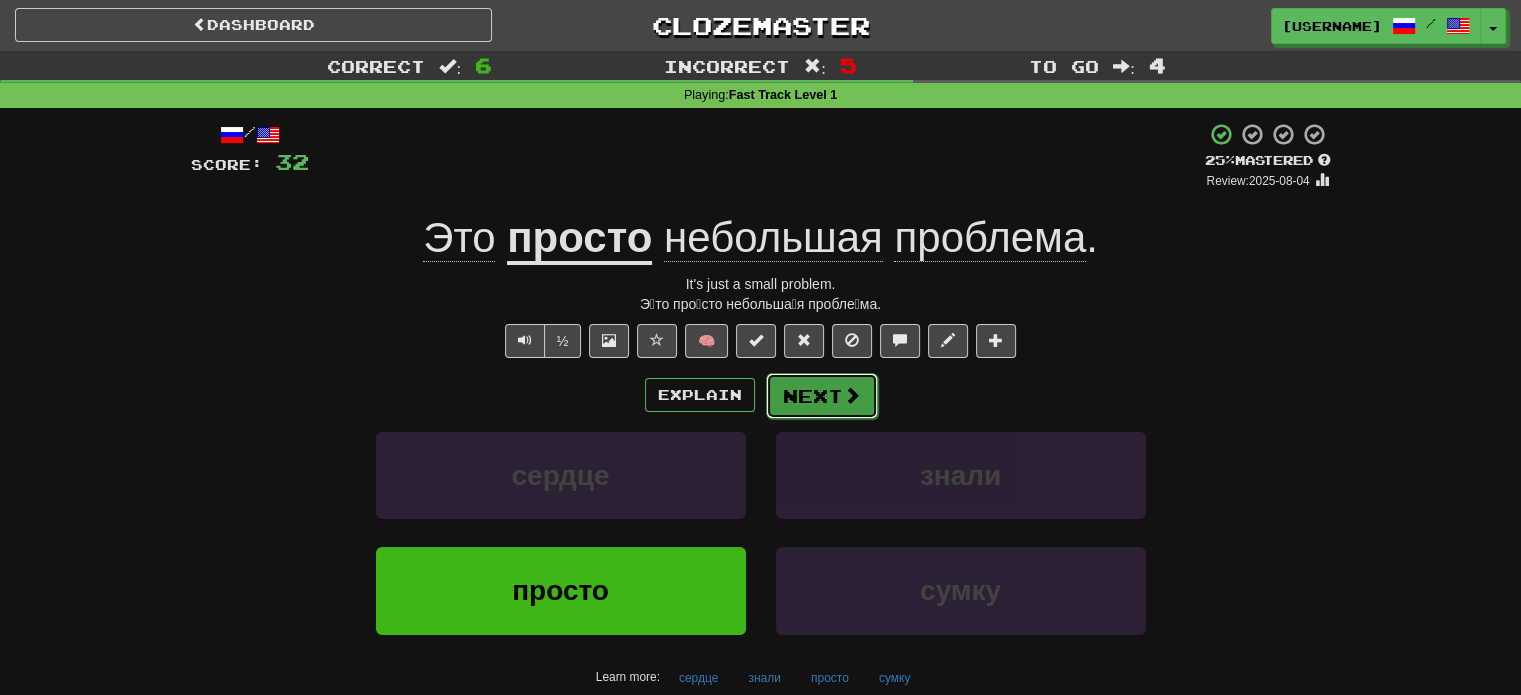 click on "Next" at bounding box center (822, 396) 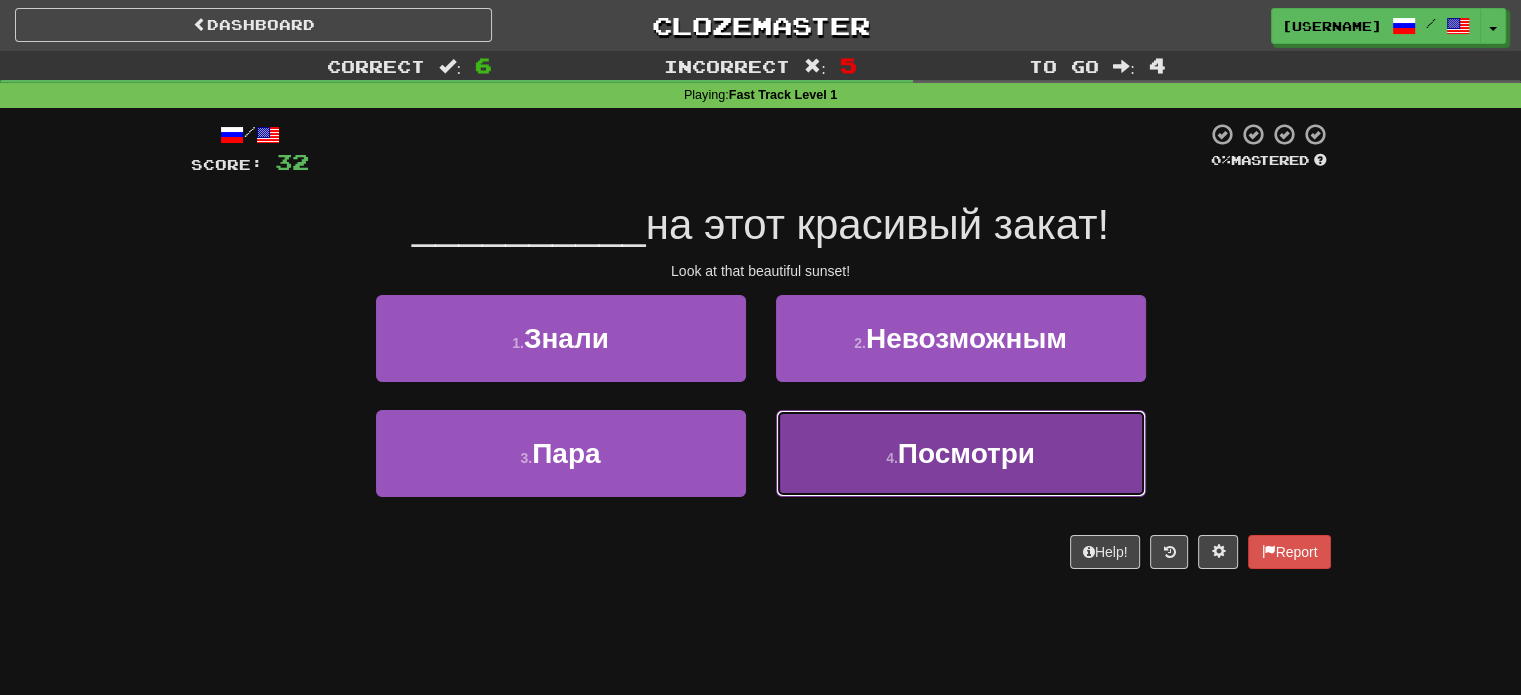click on "4 .  Посмотри" at bounding box center (961, 453) 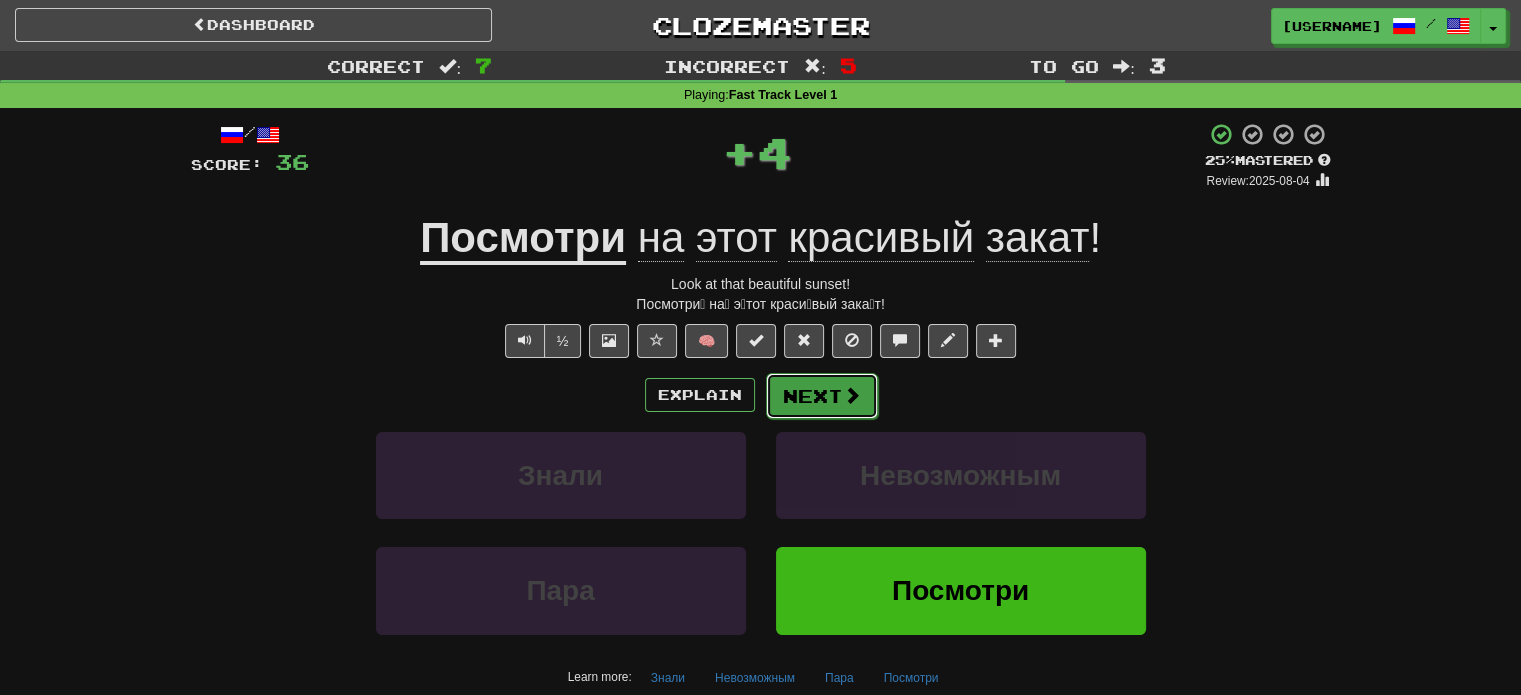 click at bounding box center (852, 395) 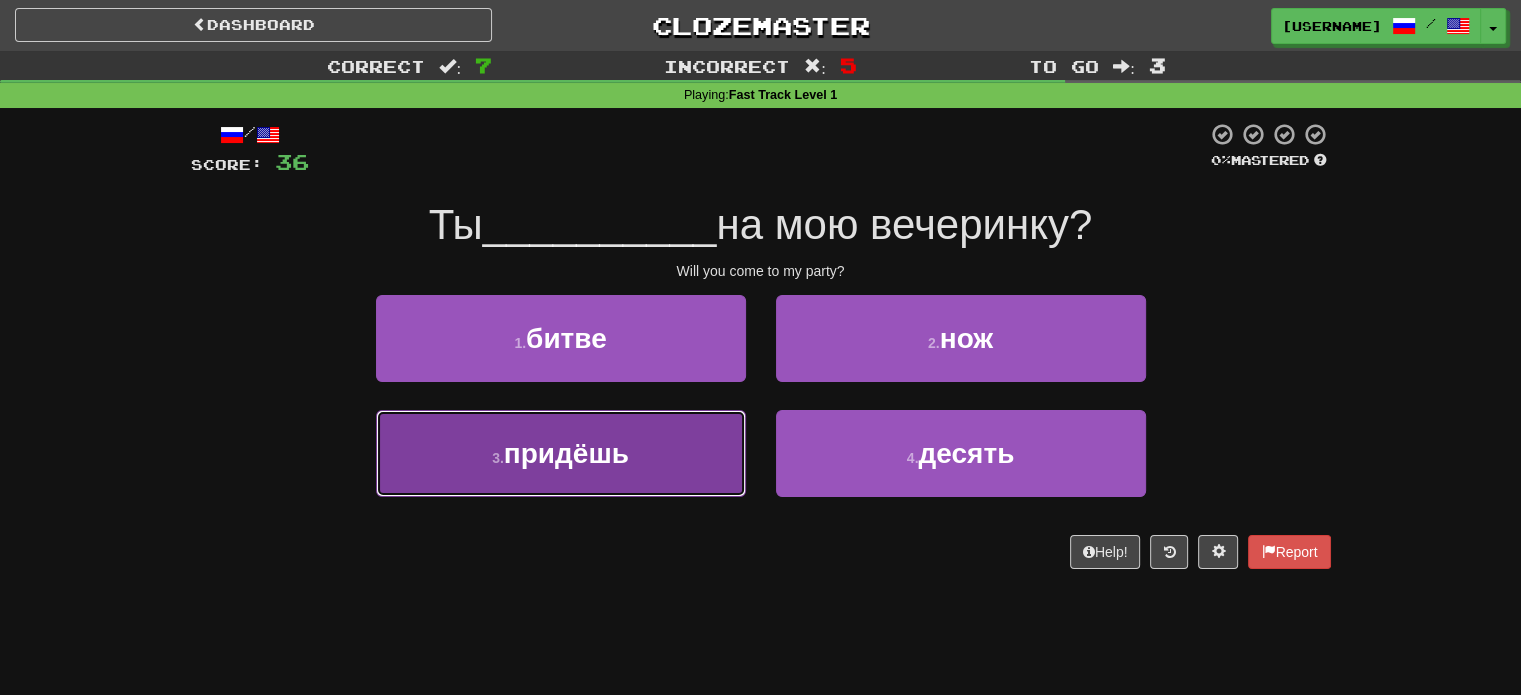 click on "3 .  придёшь" at bounding box center (561, 453) 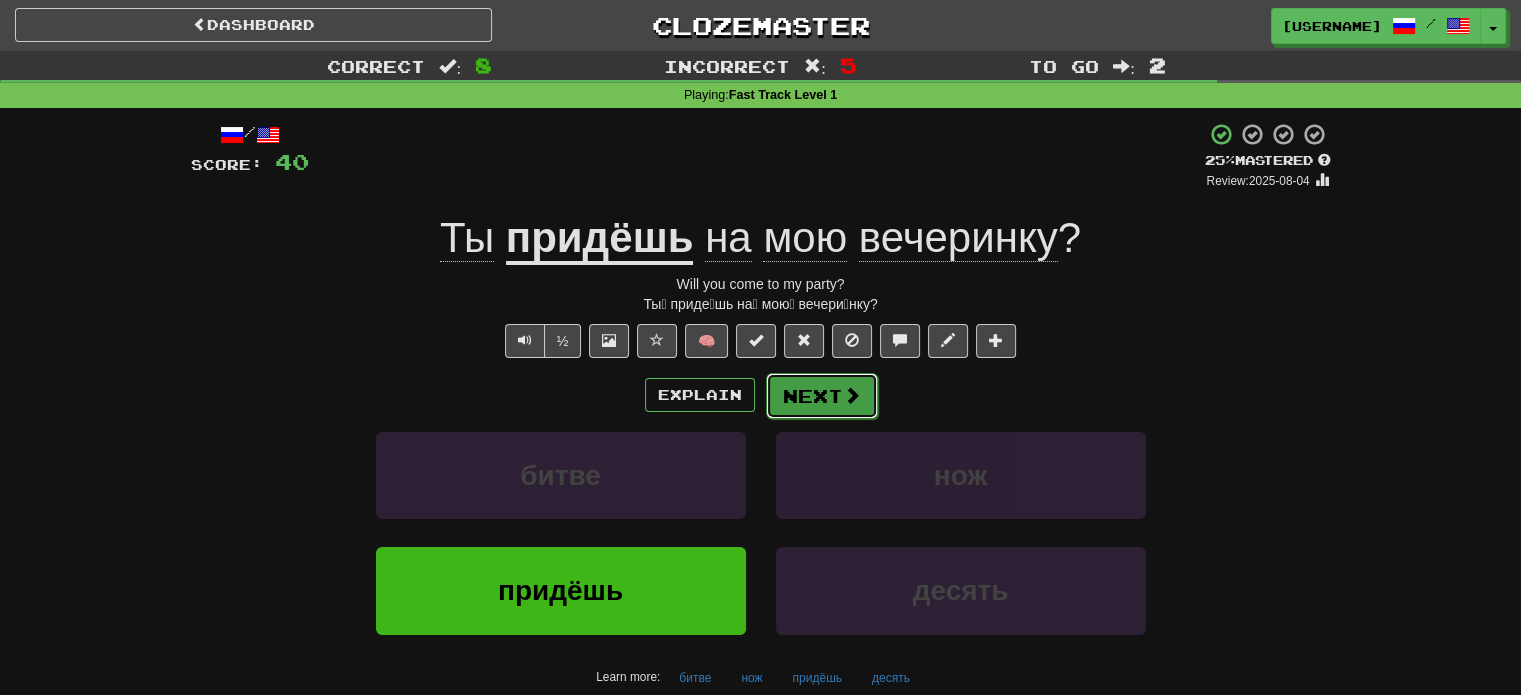 click on "Next" at bounding box center [822, 396] 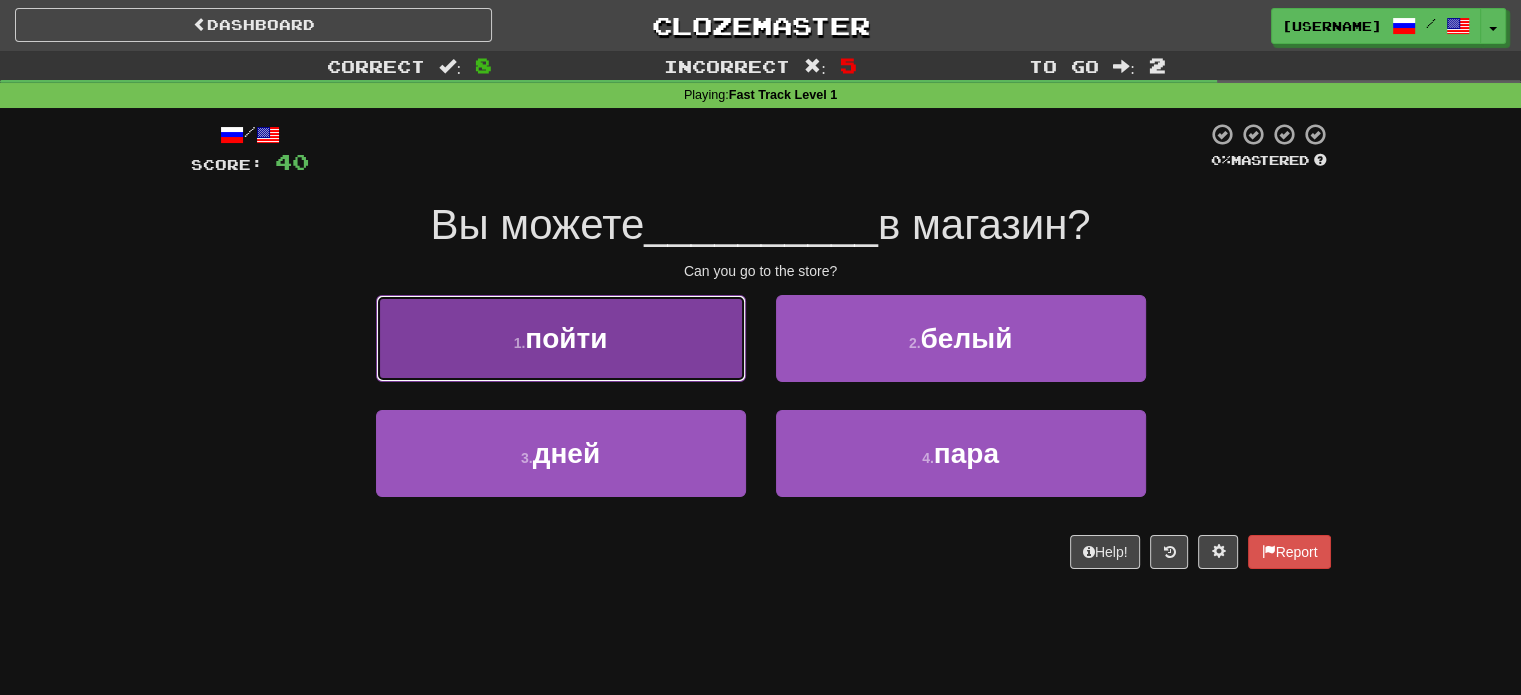 click on "1 .  пойти" at bounding box center (561, 338) 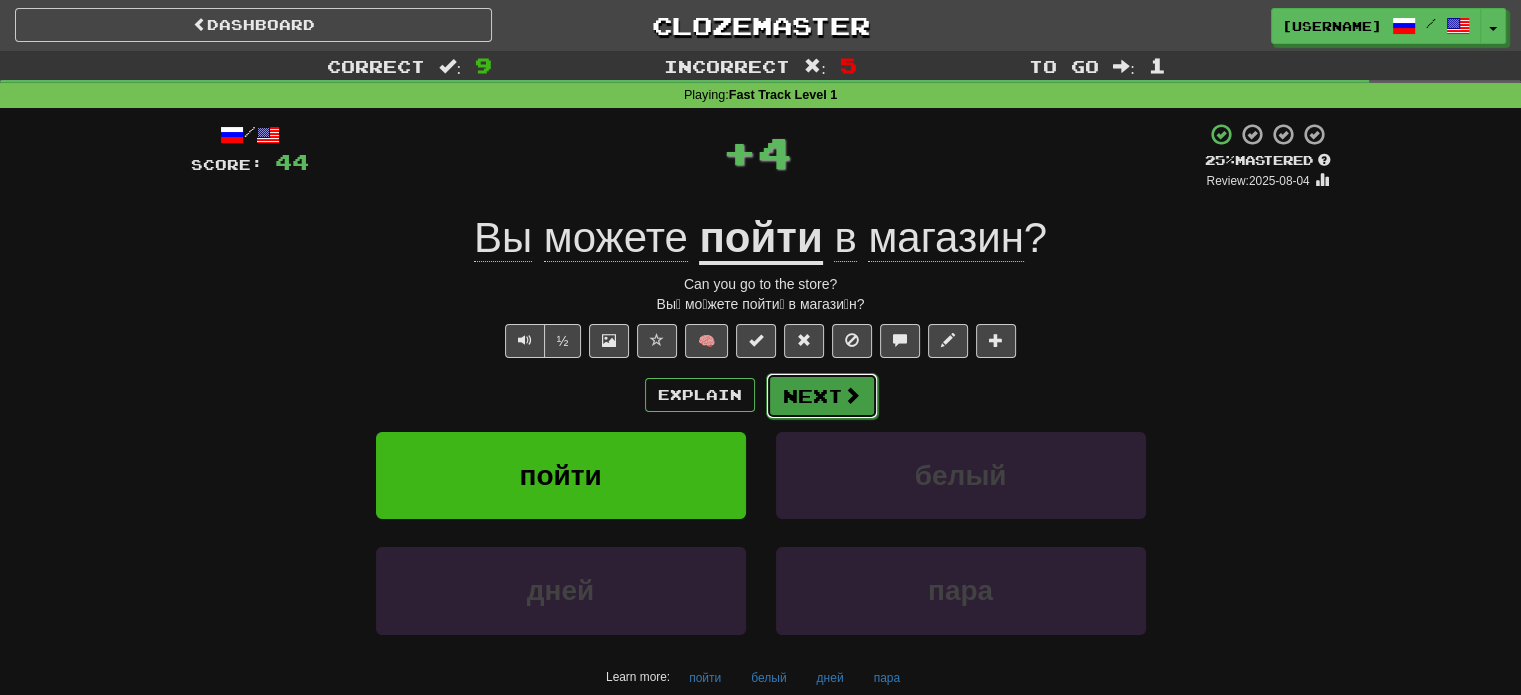 click on "Next" at bounding box center [822, 396] 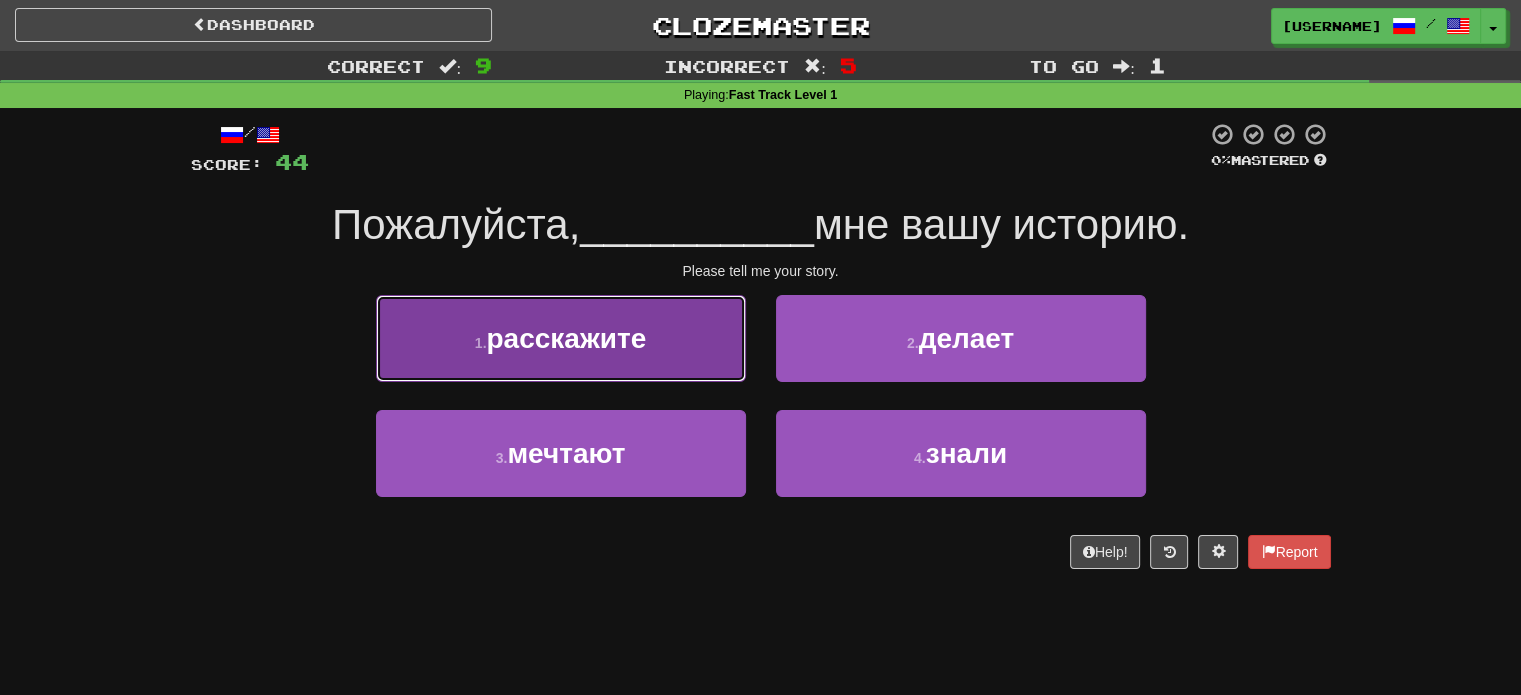 click on "1 .  расскажите" at bounding box center [561, 338] 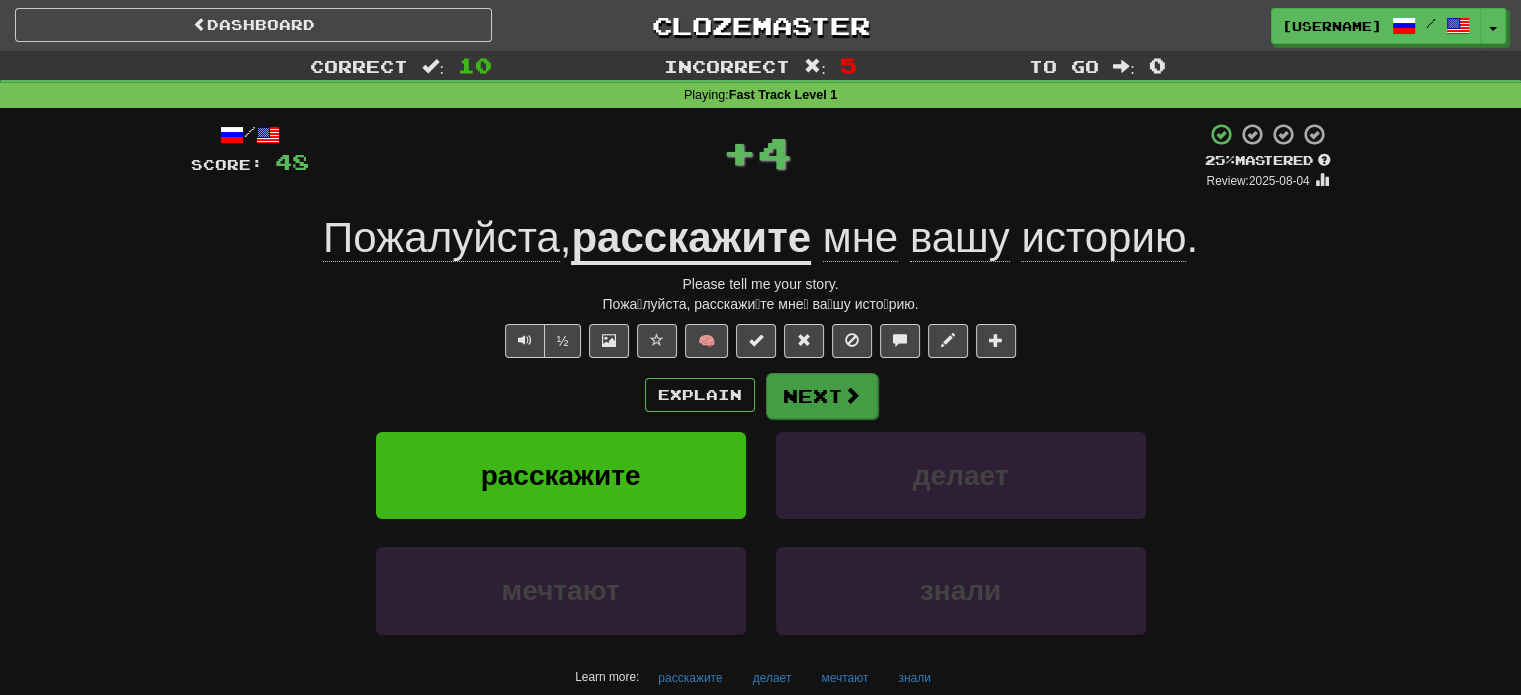 click on "Explain Next" at bounding box center (761, 395) 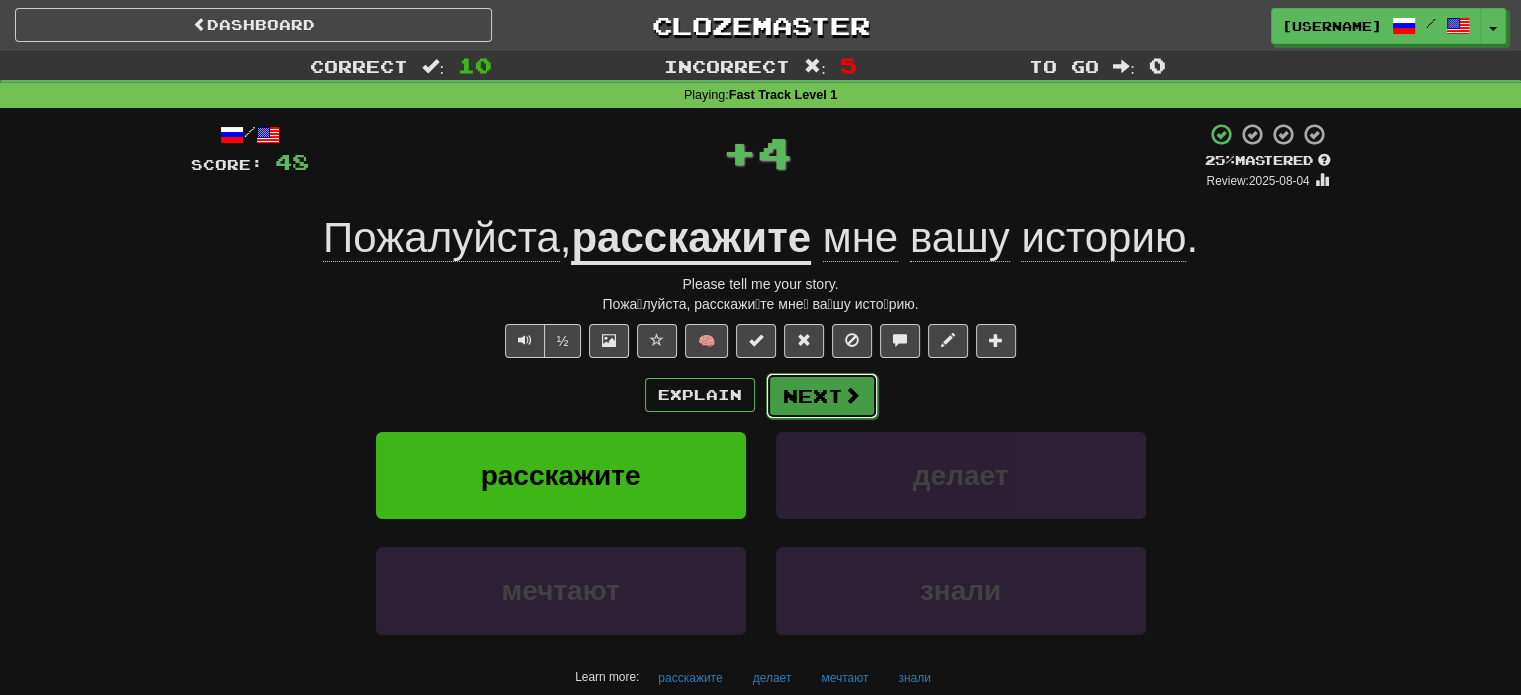 click on "Next" at bounding box center [822, 396] 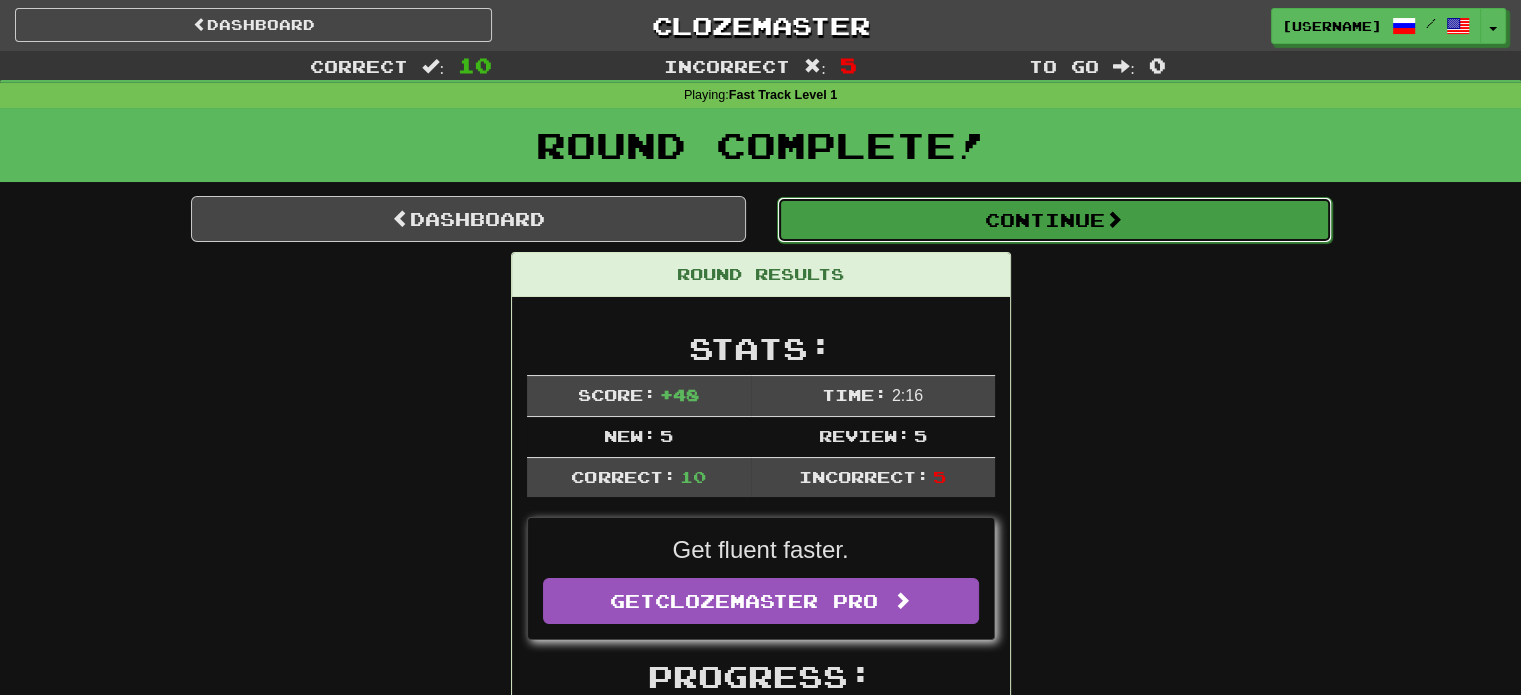 click on "Continue" at bounding box center (1054, 220) 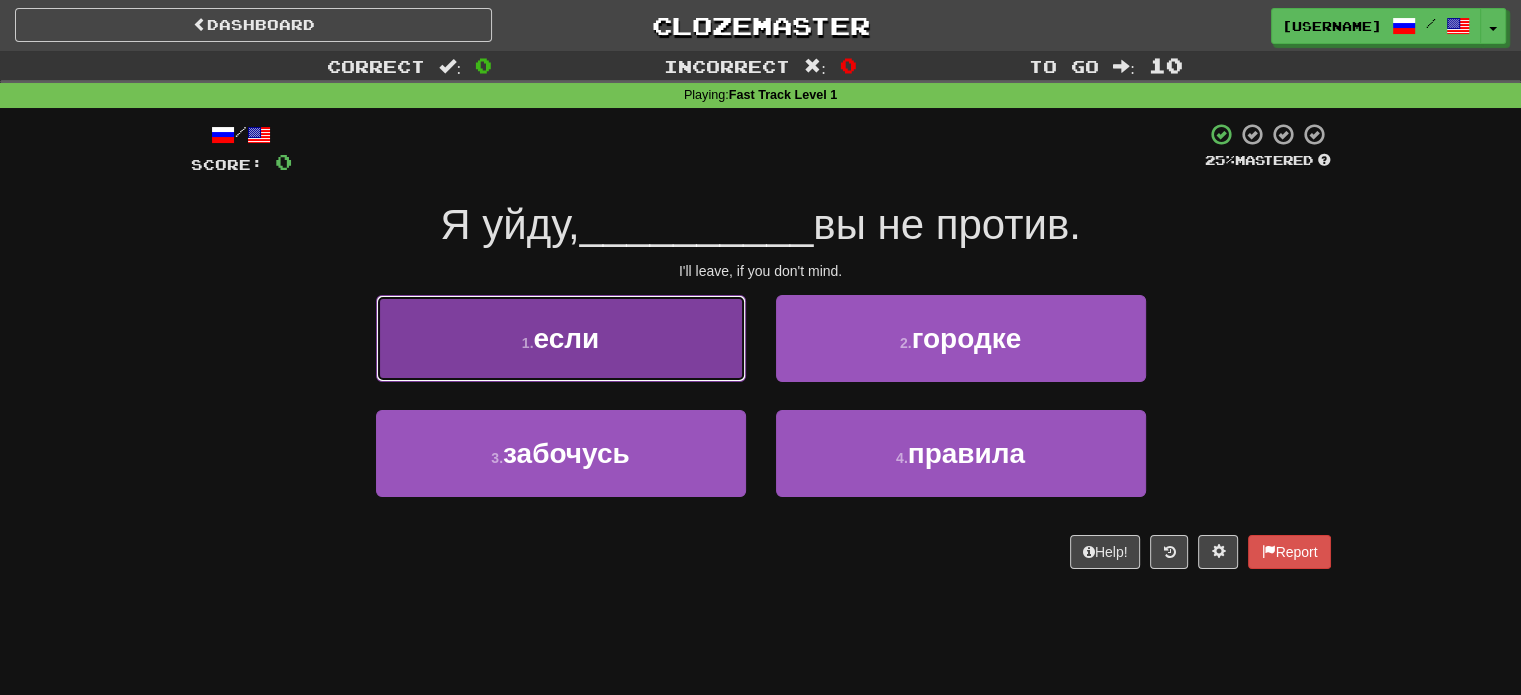click on "1 .  если" at bounding box center (561, 338) 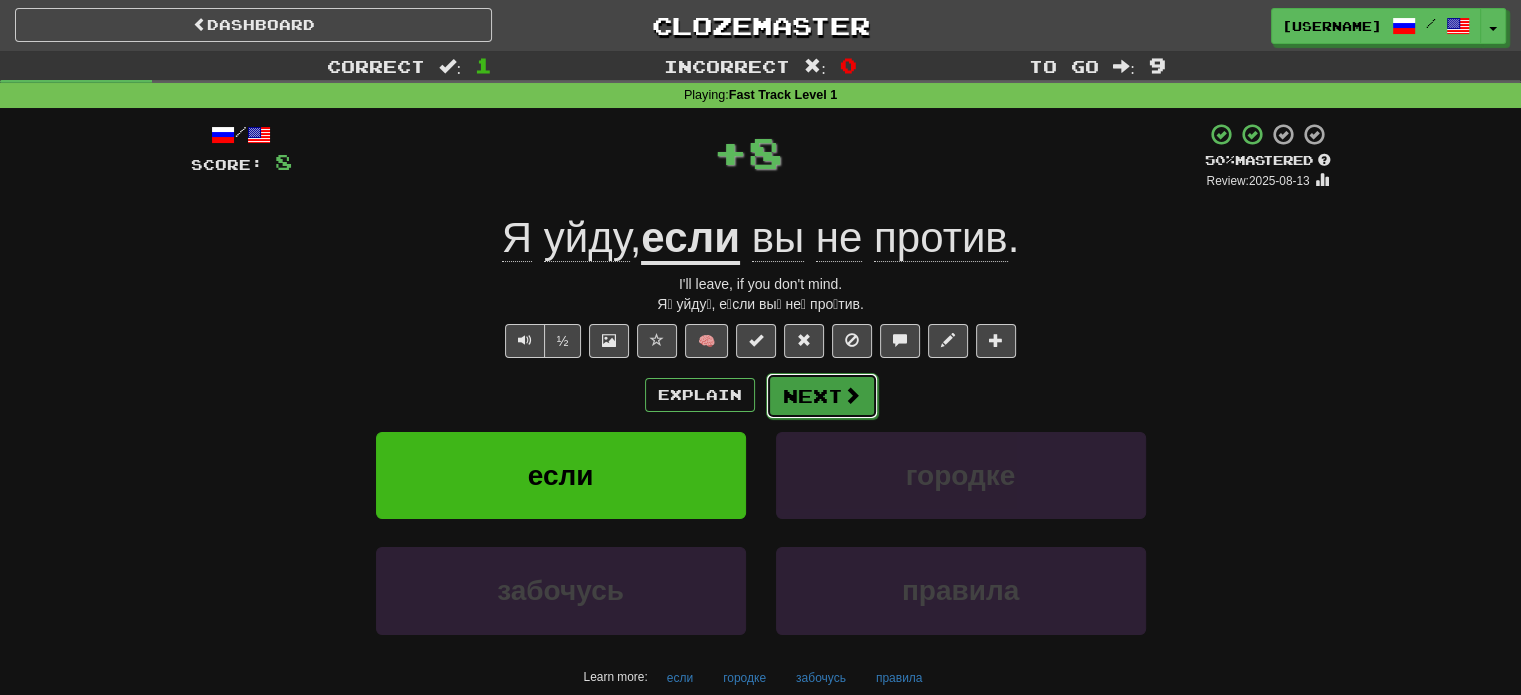 click on "Next" at bounding box center (822, 396) 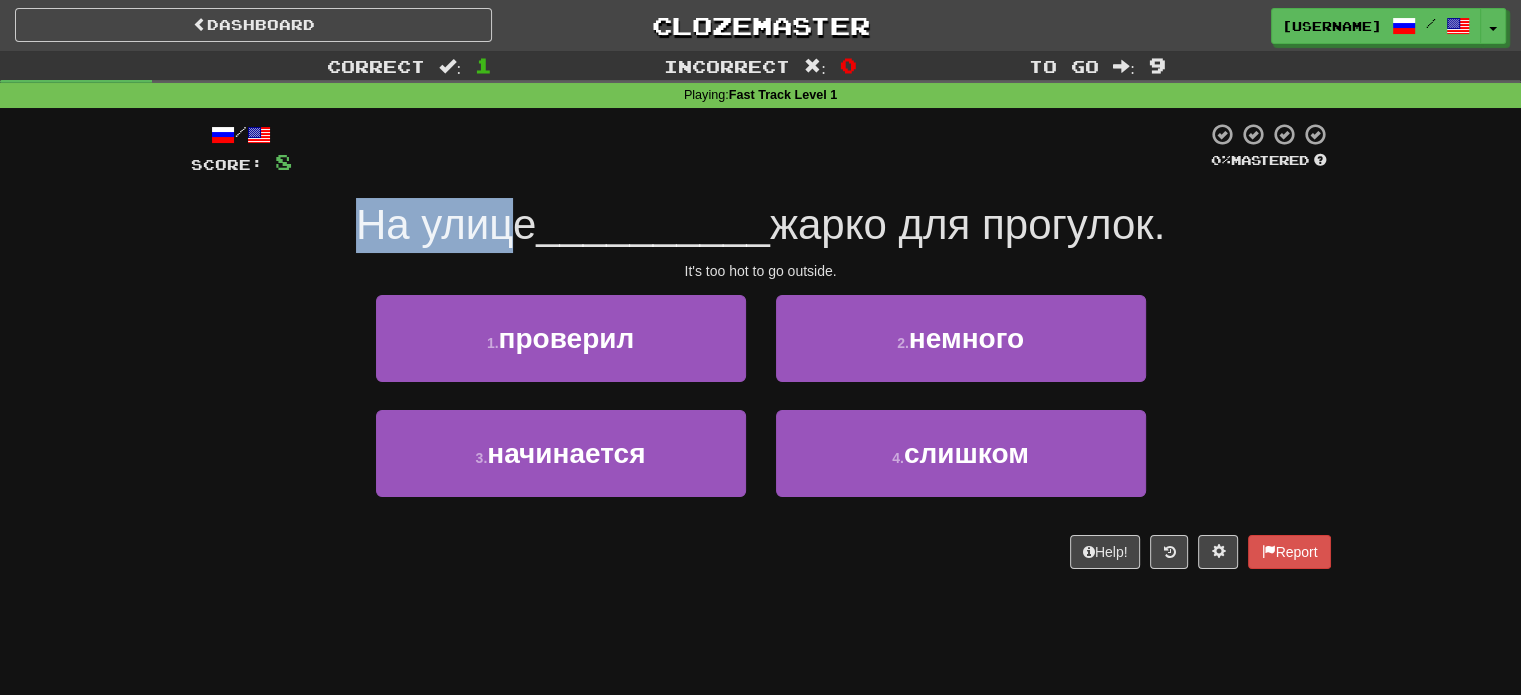 drag, startPoint x: 488, startPoint y: 223, endPoint x: 516, endPoint y: 219, distance: 28.284271 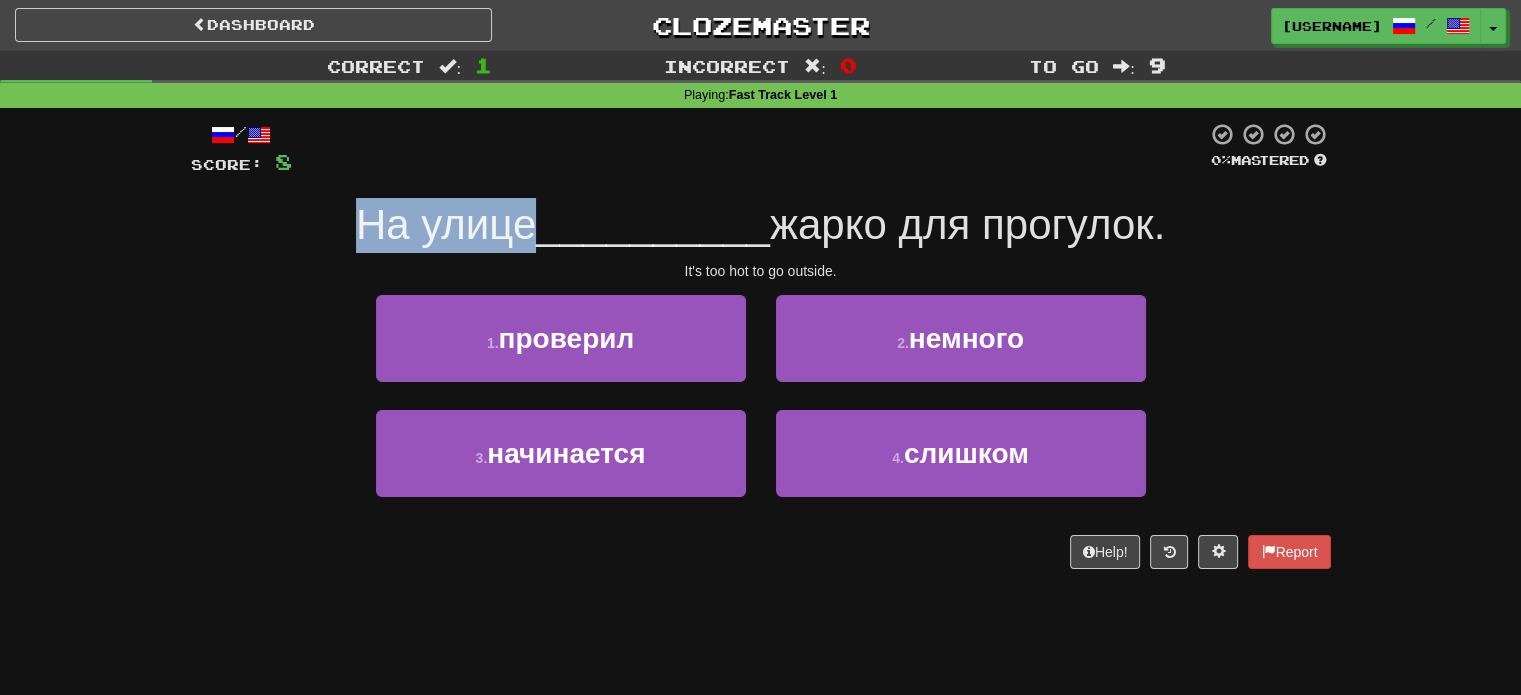 click on "На улице" at bounding box center [446, 224] 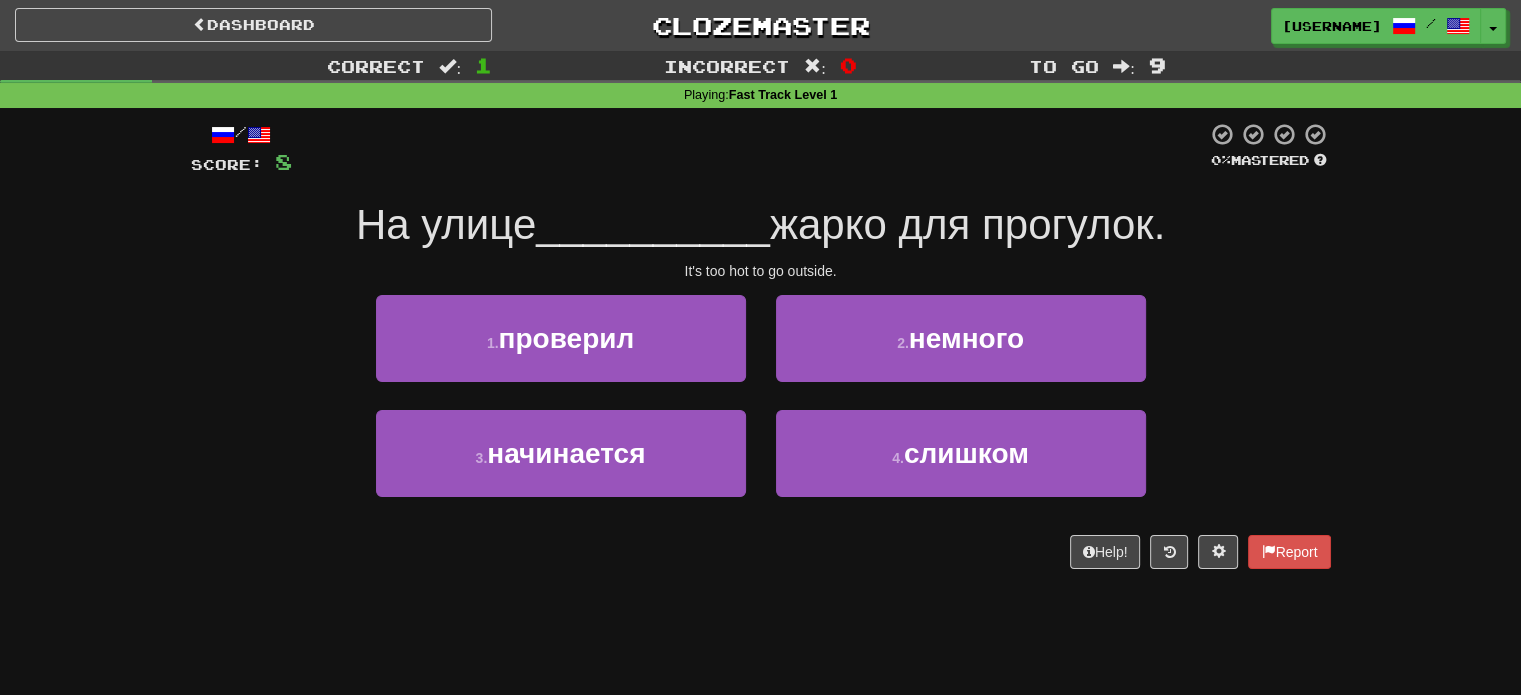 drag, startPoint x: 516, startPoint y: 219, endPoint x: 410, endPoint y: 210, distance: 106.381386 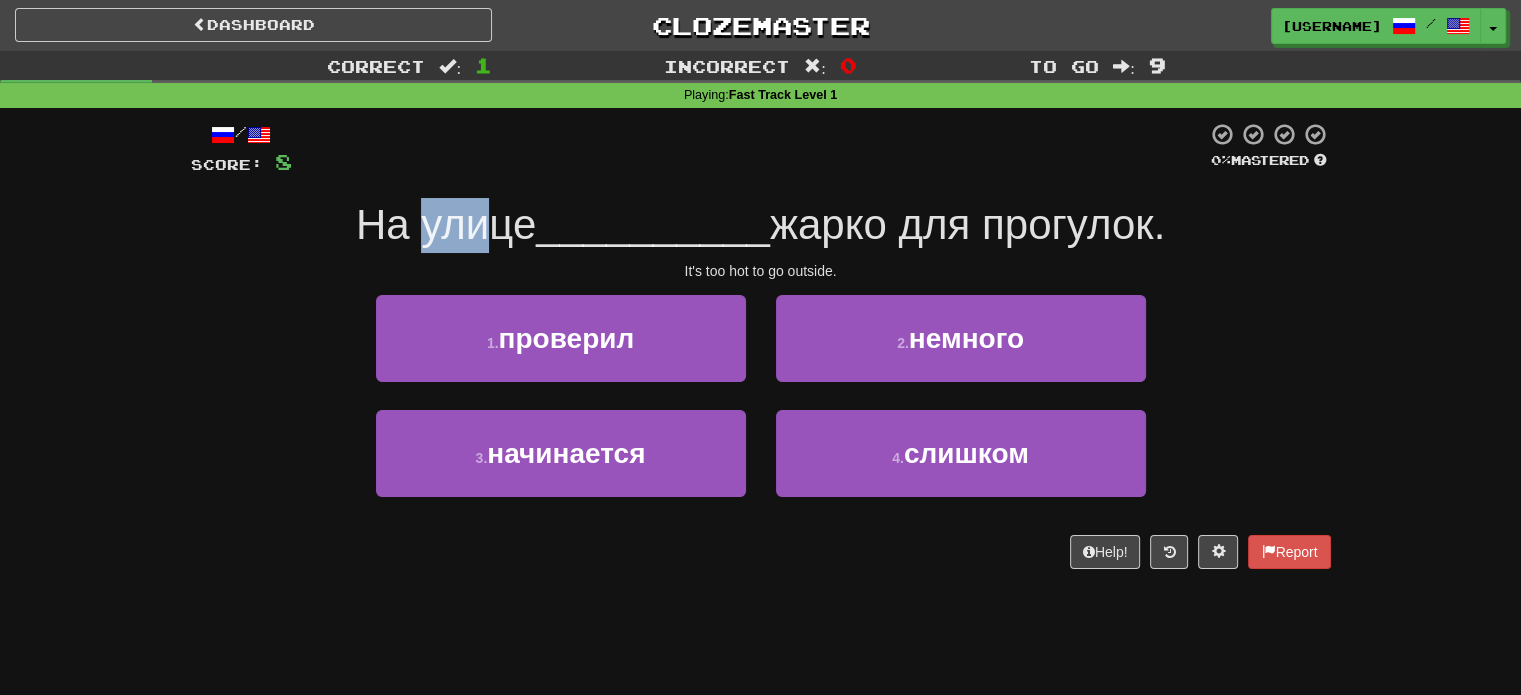 drag, startPoint x: 423, startPoint y: 233, endPoint x: 484, endPoint y: 238, distance: 61.204575 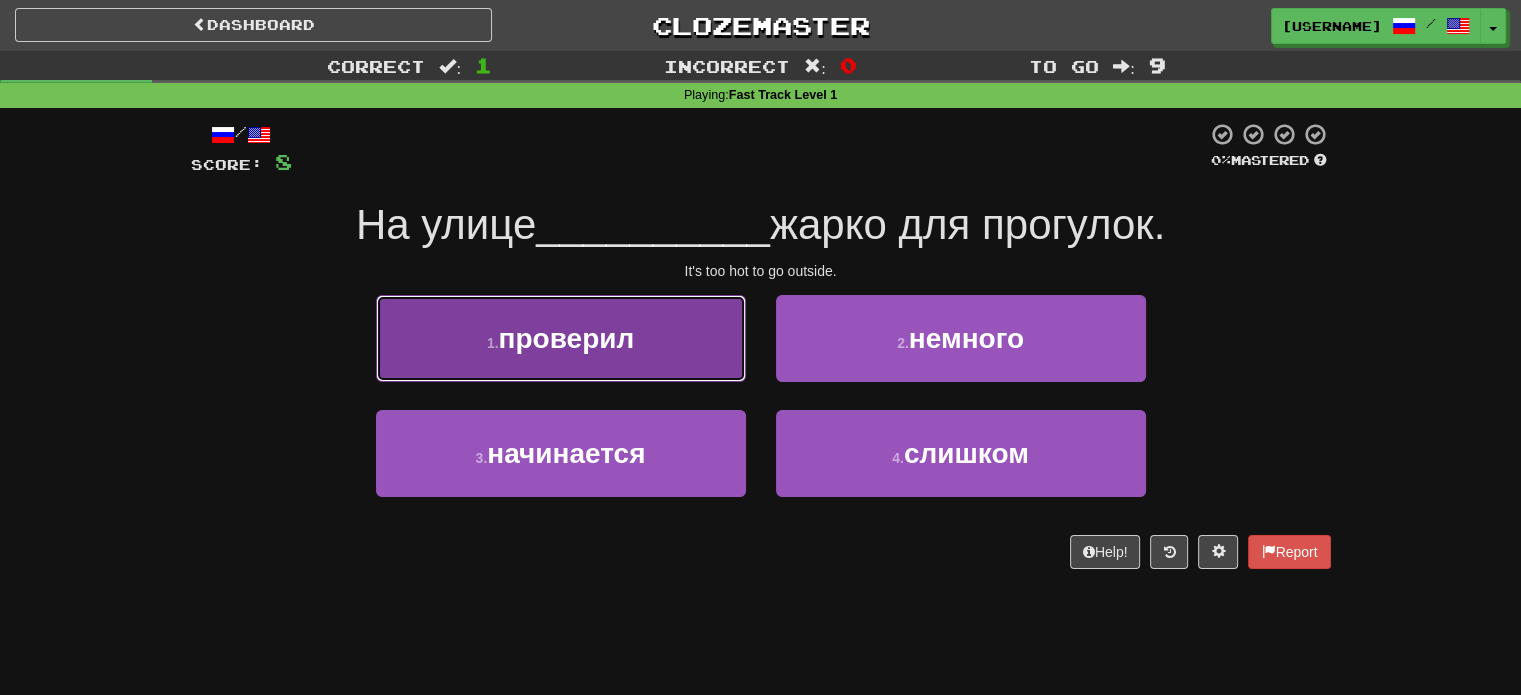 click on "1 .  проверил" at bounding box center [561, 338] 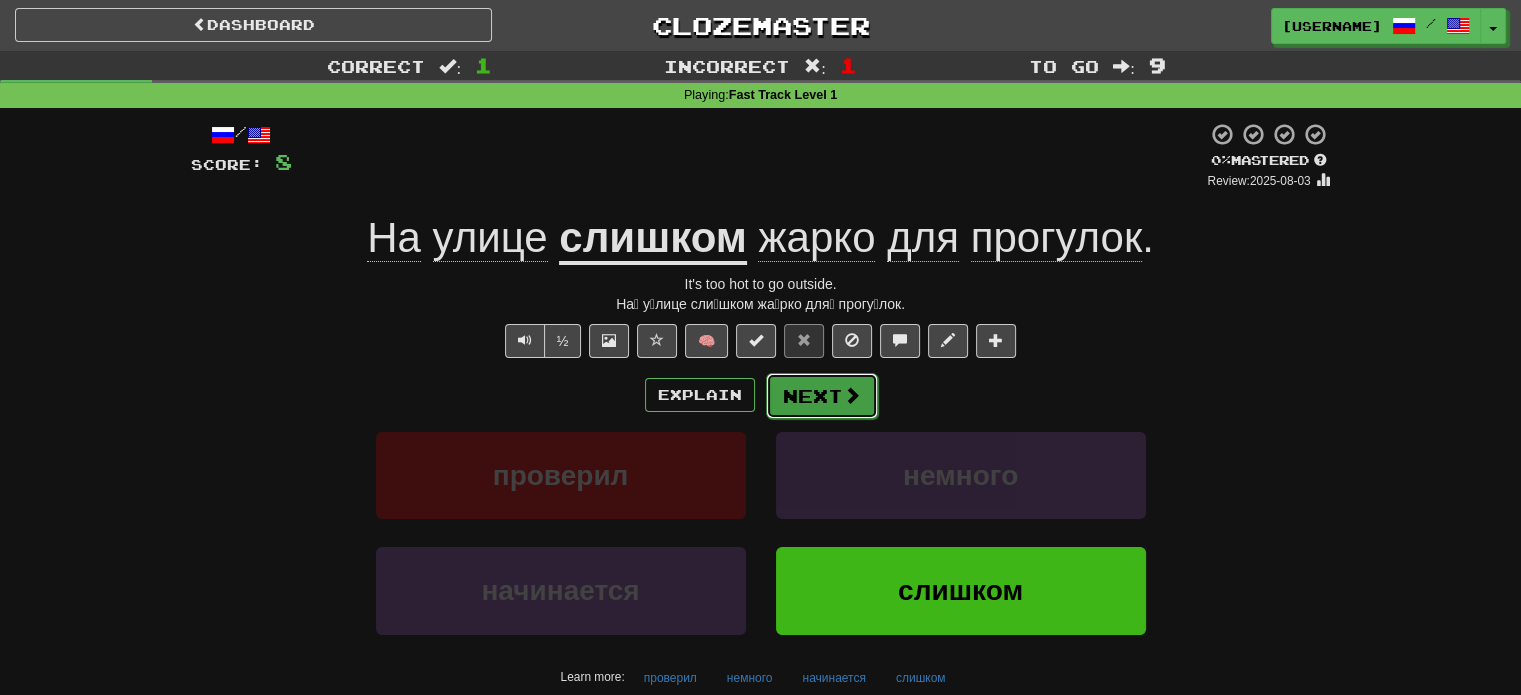 click on "Next" at bounding box center [822, 396] 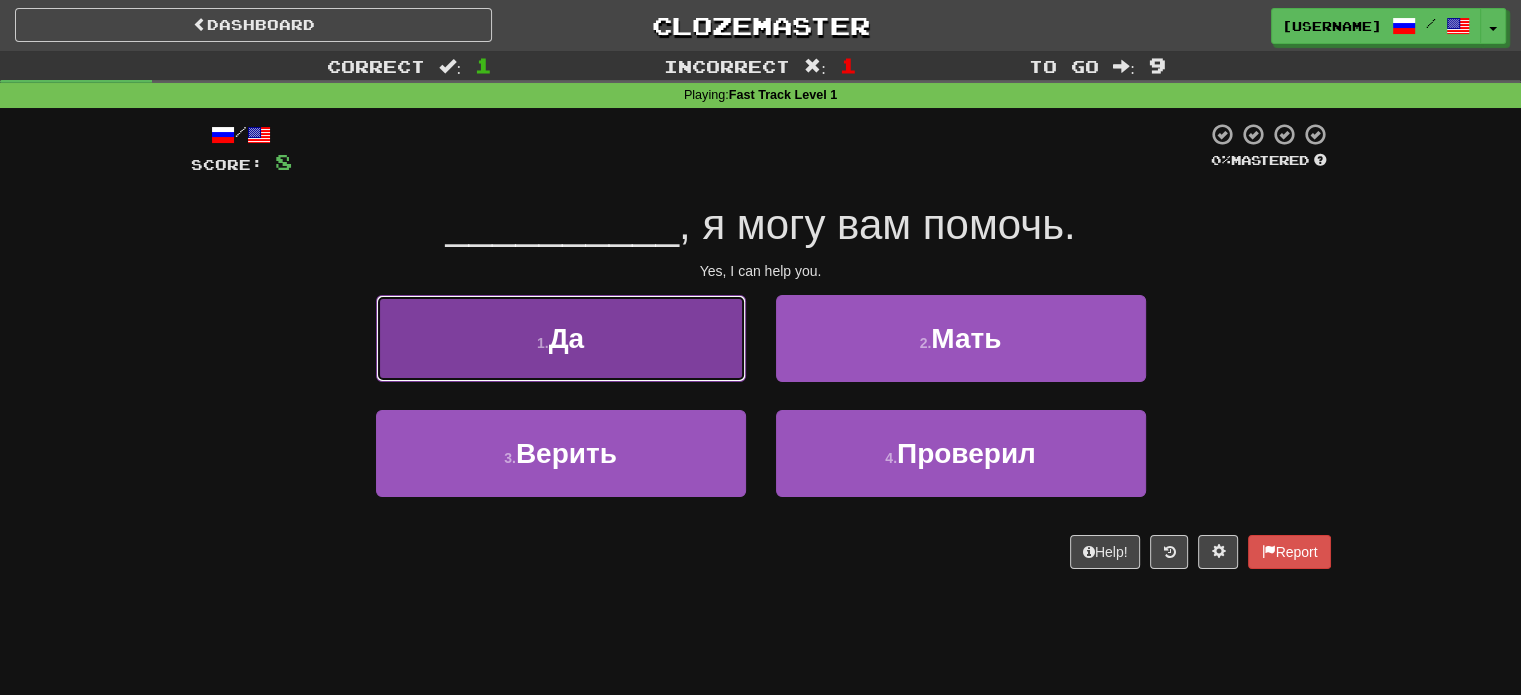 click on "1 .  Да" at bounding box center (561, 338) 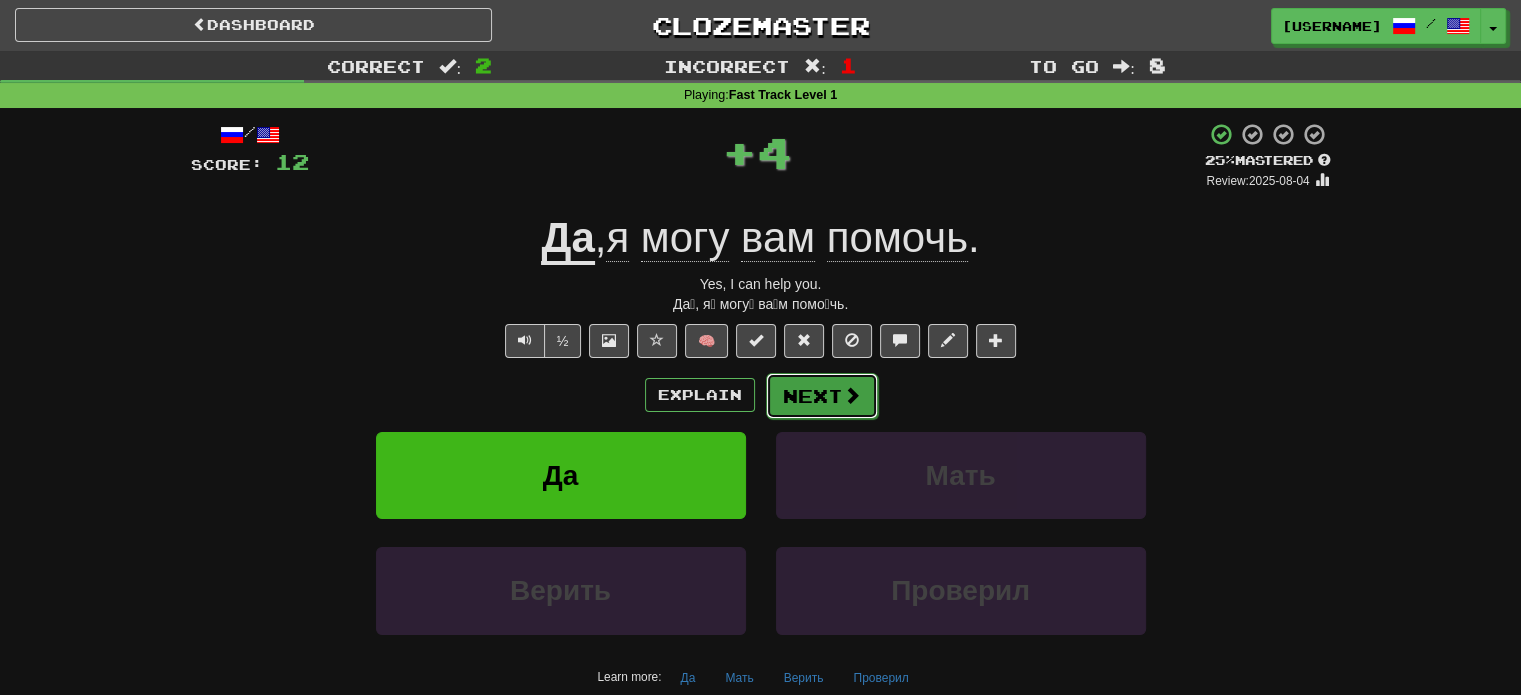 click on "Next" at bounding box center [822, 396] 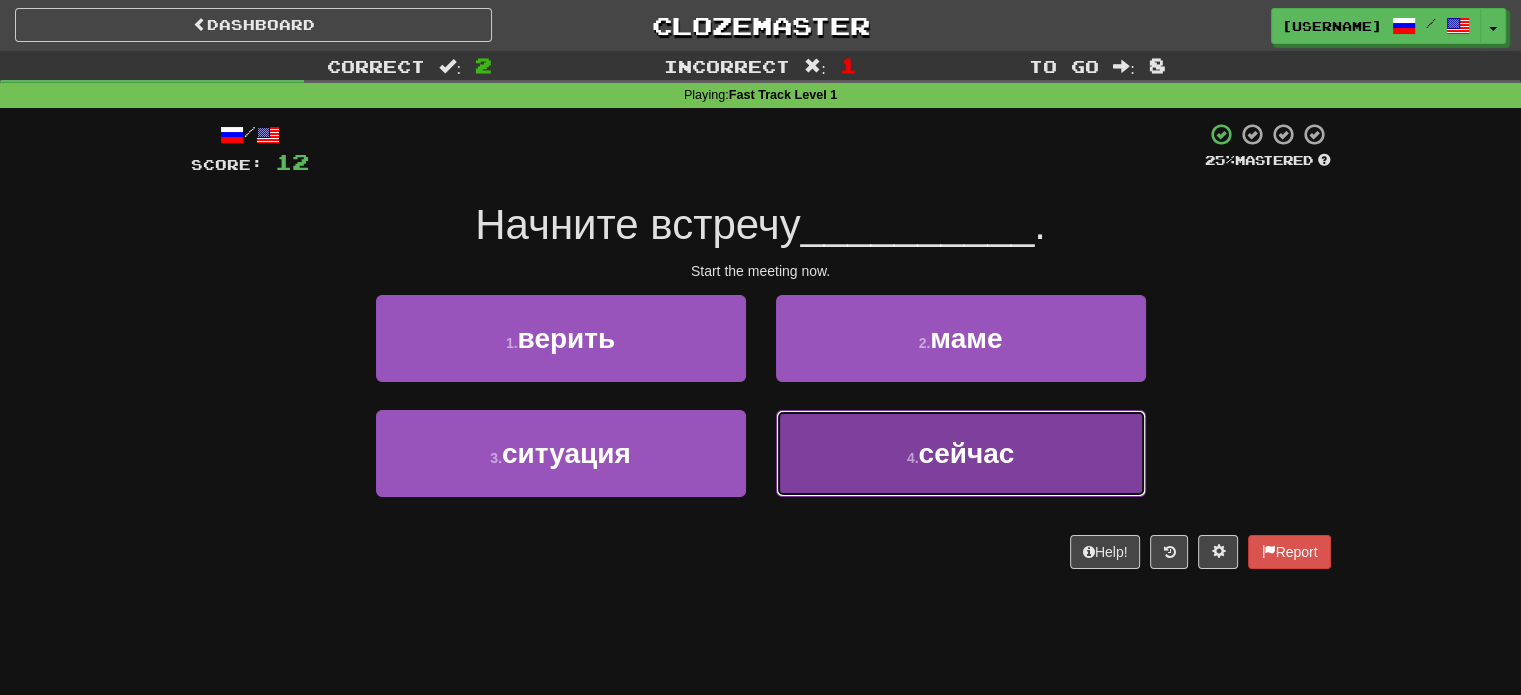click on "4 .  сейчас" at bounding box center (961, 453) 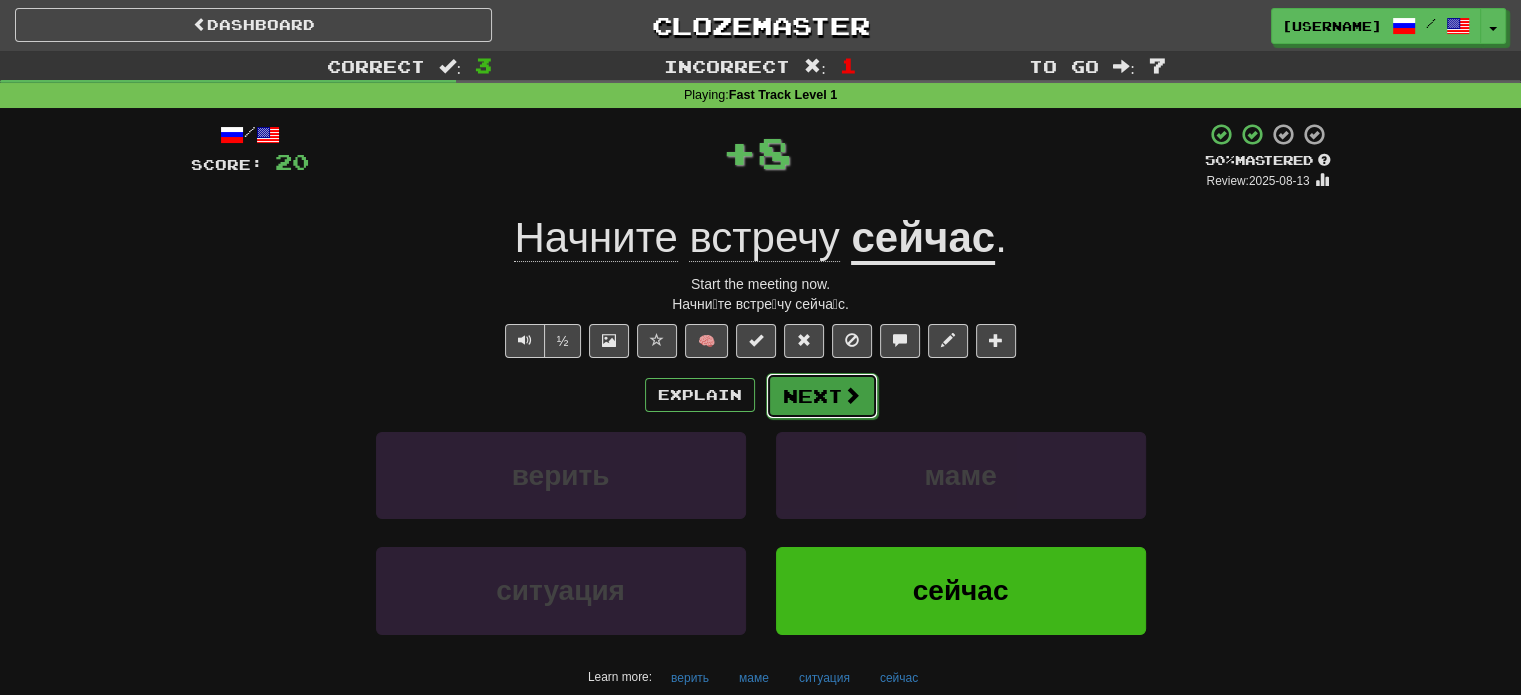 click on "Next" at bounding box center [822, 396] 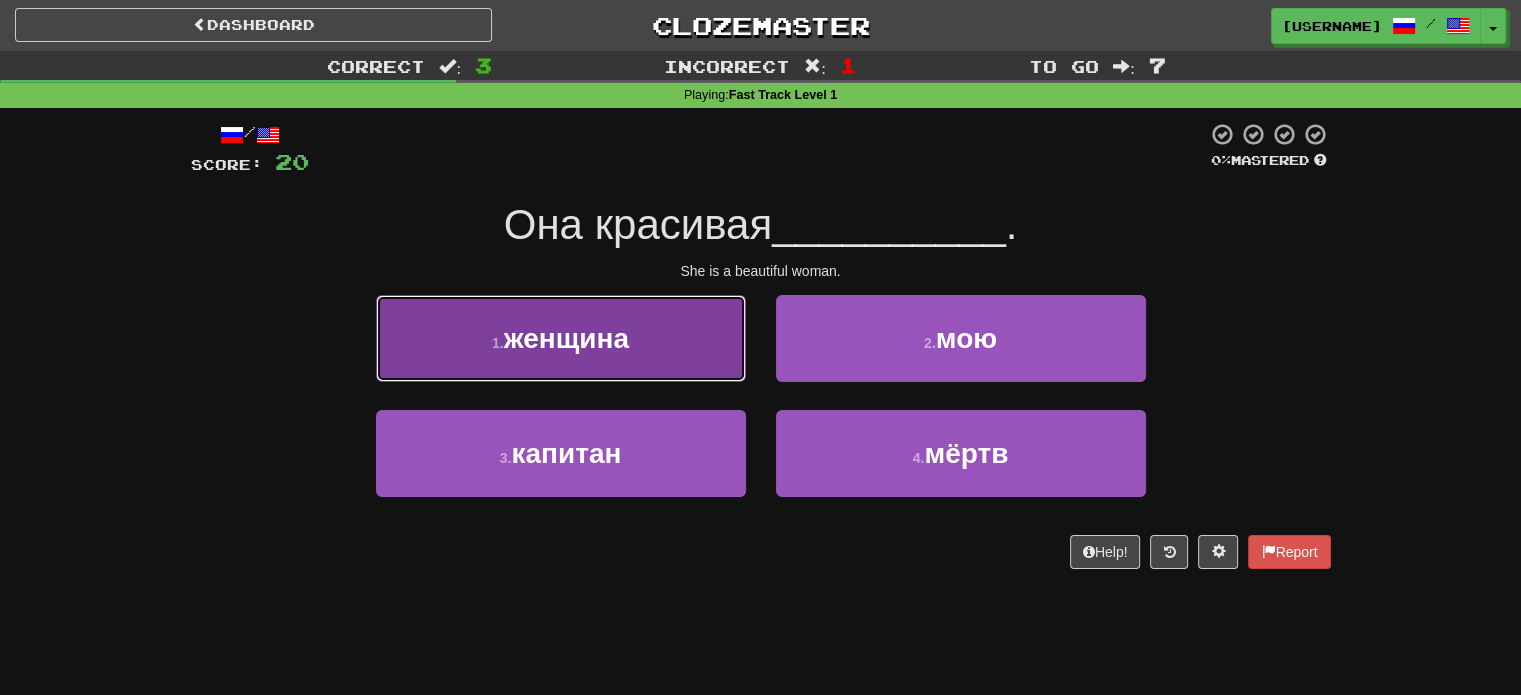 click on "1 .  женщина" at bounding box center [561, 338] 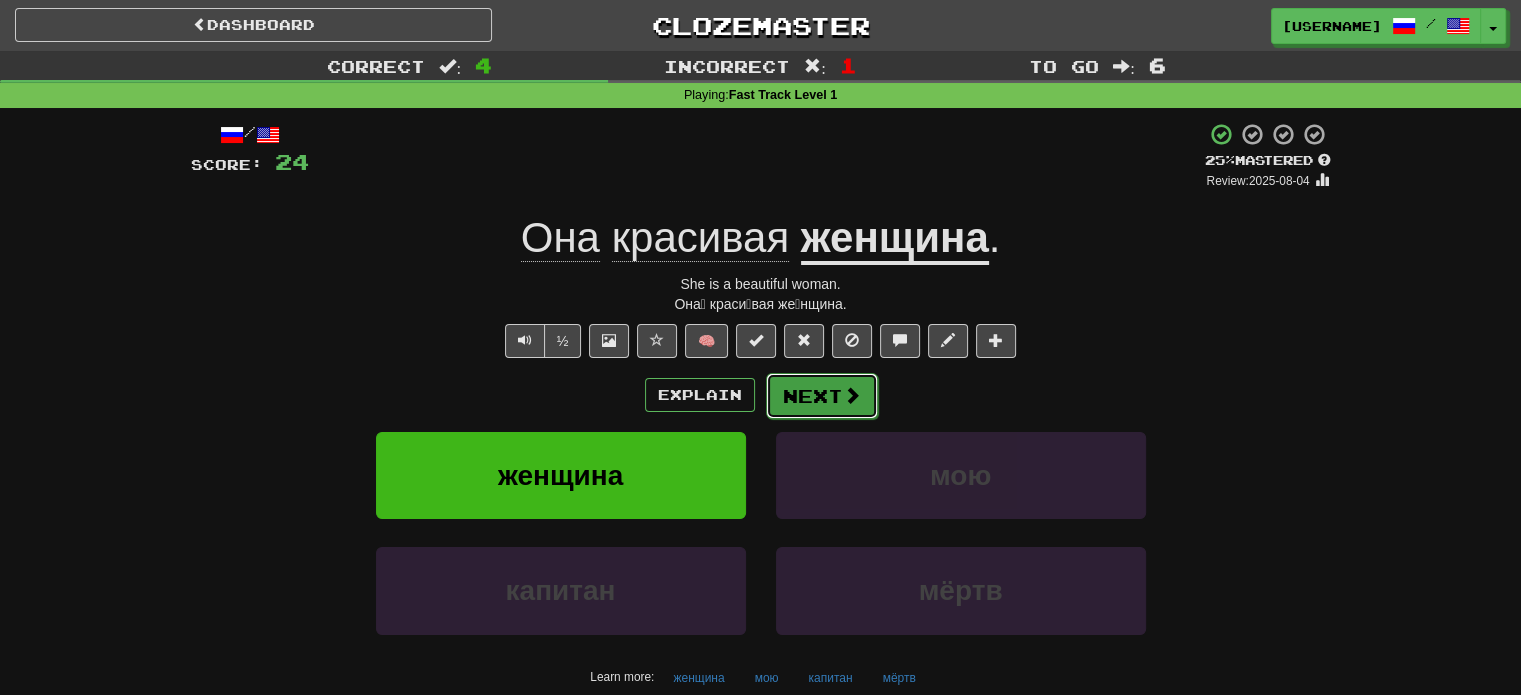 click on "Next" at bounding box center (822, 396) 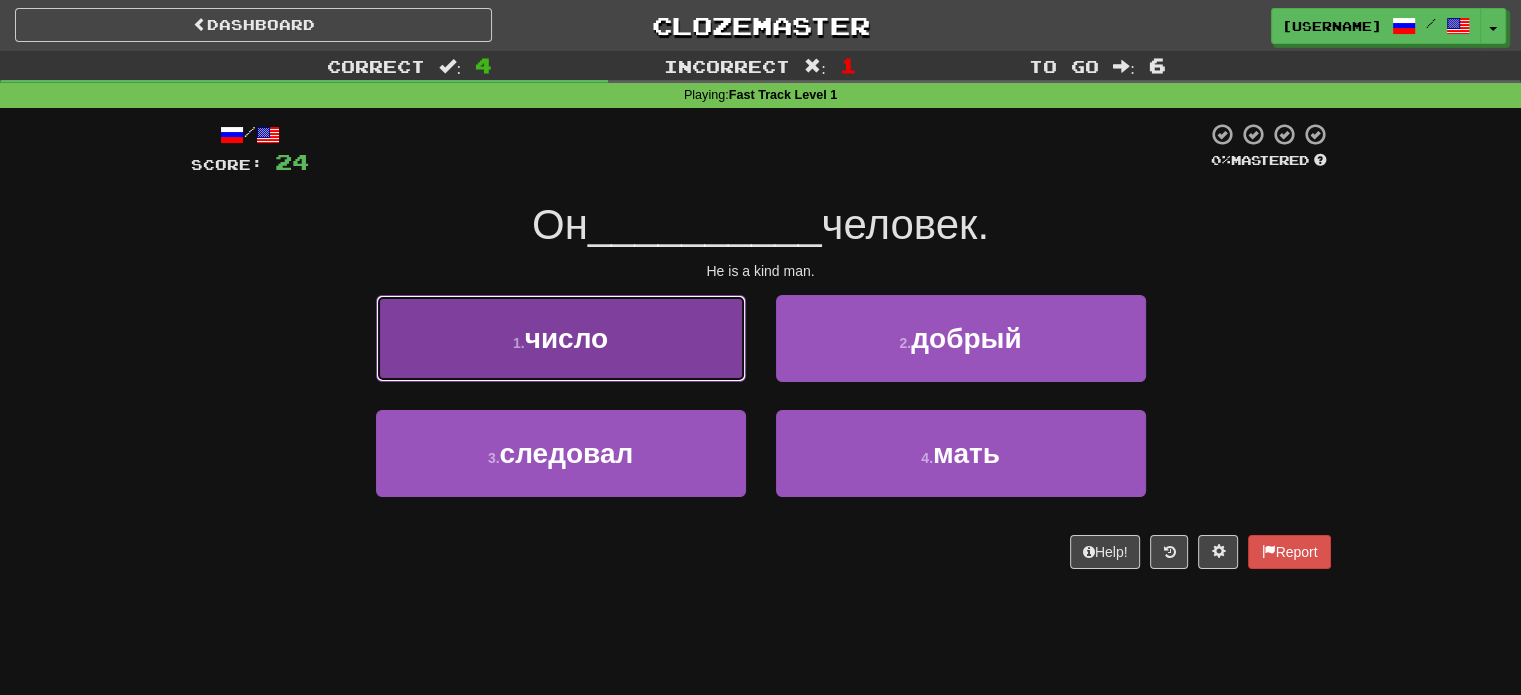 click on "1 .  число" at bounding box center (561, 338) 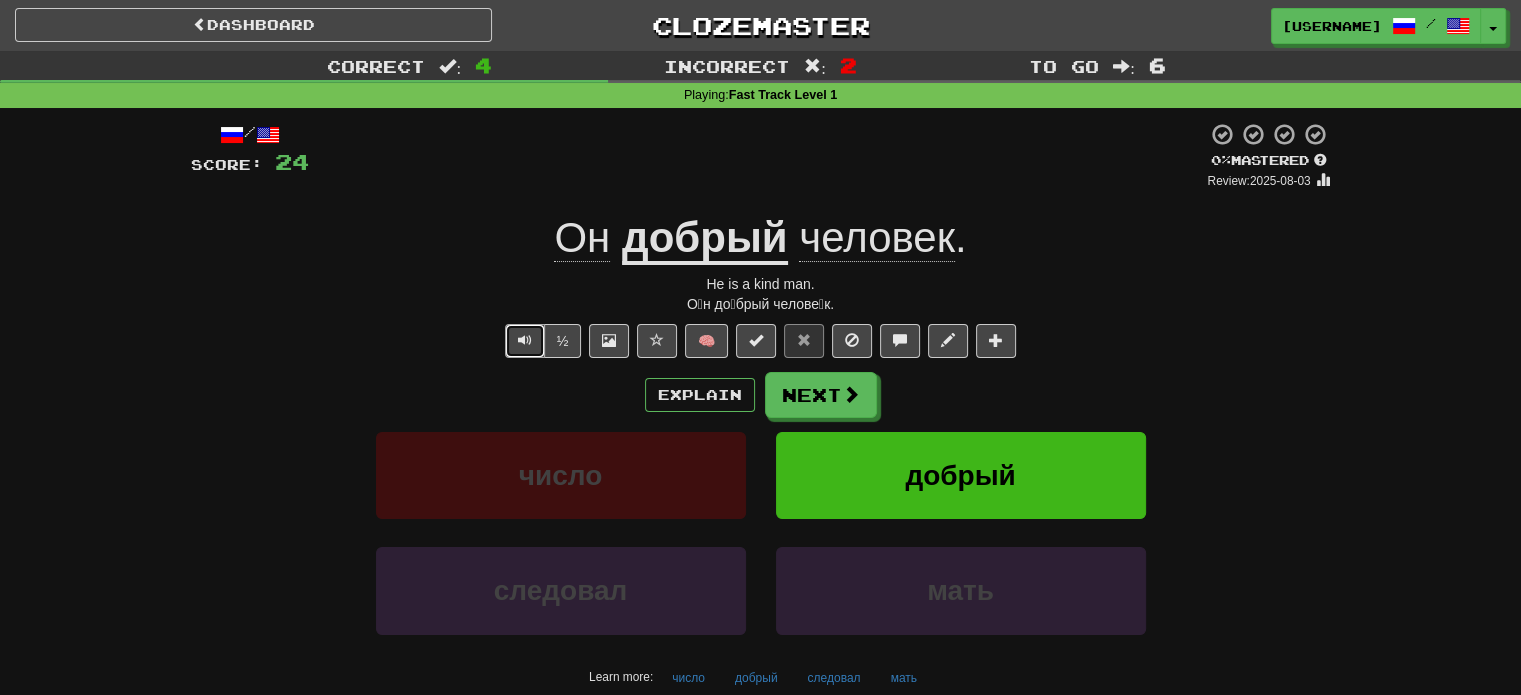 click at bounding box center [525, 340] 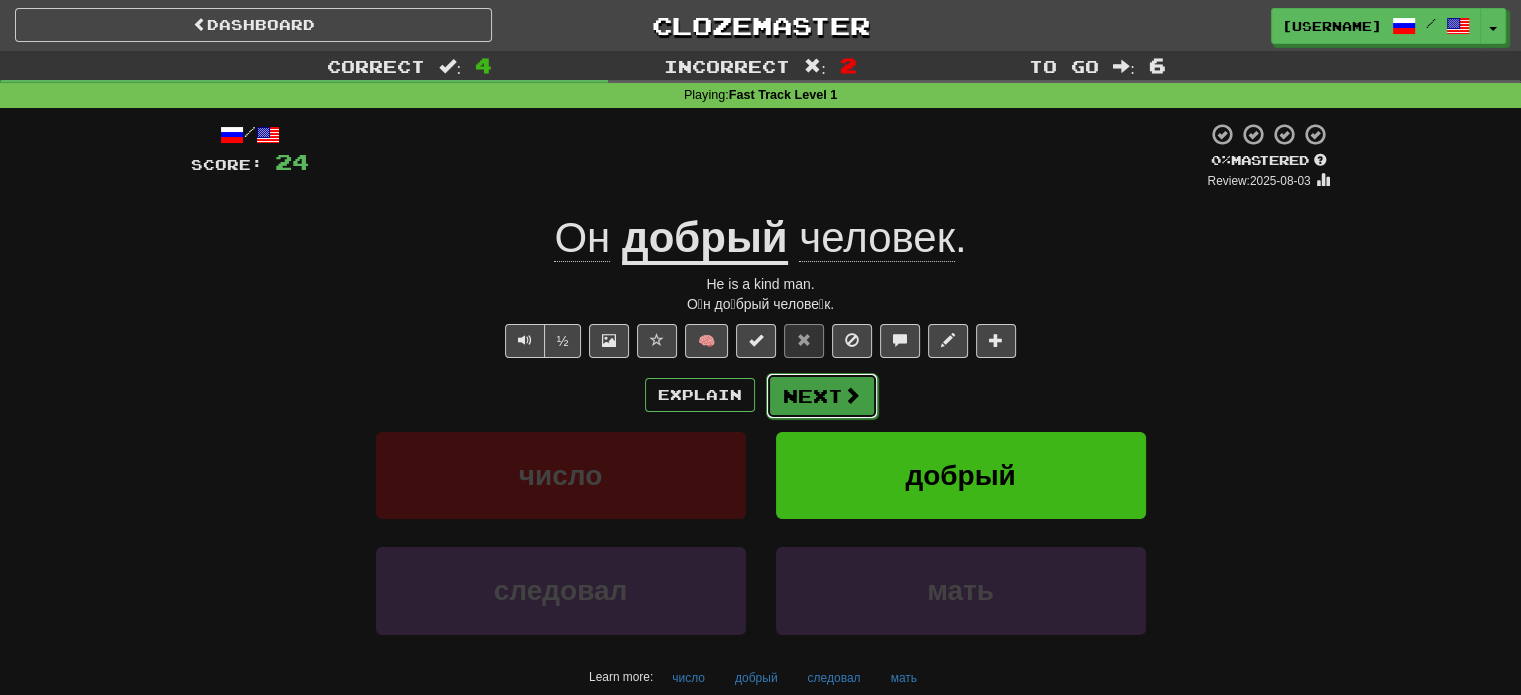 click on "Next" at bounding box center (822, 396) 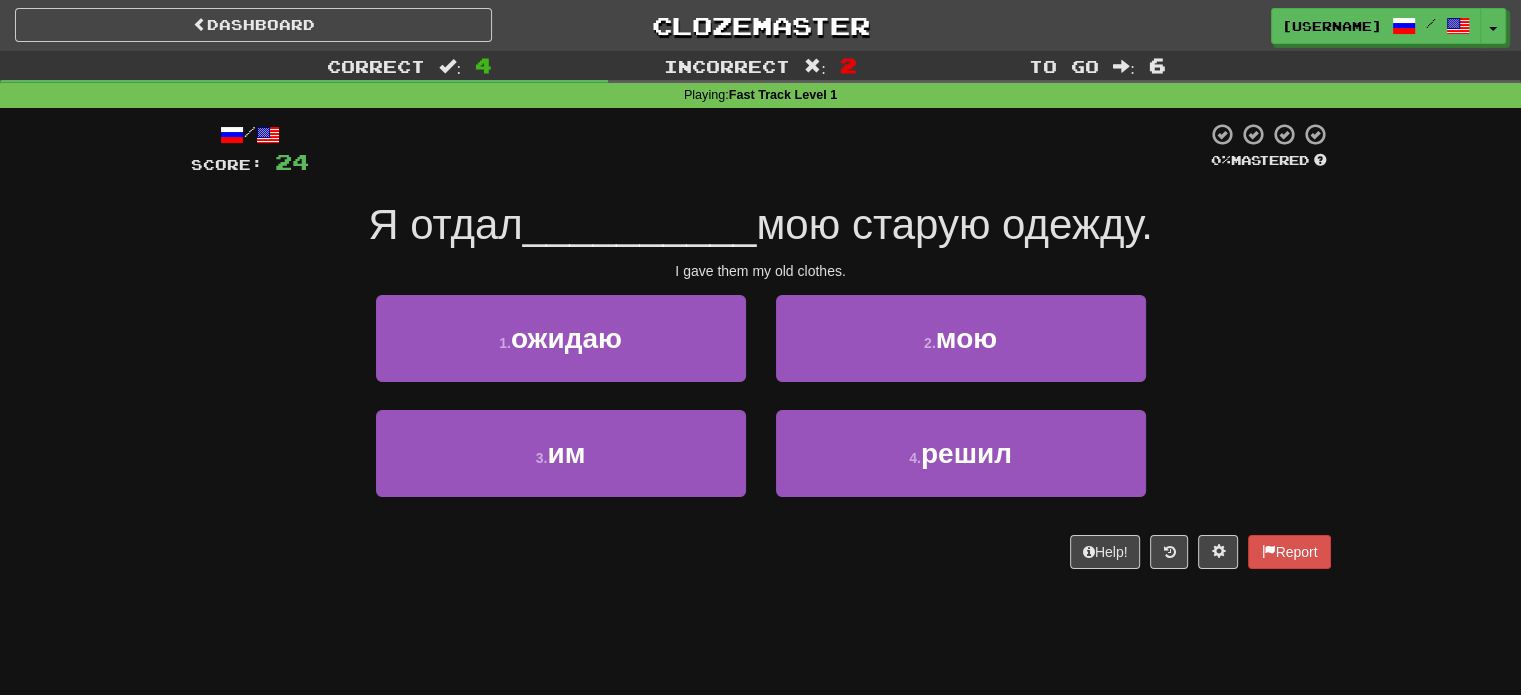 drag, startPoint x: 520, startPoint y: 224, endPoint x: 428, endPoint y: 218, distance: 92.19544 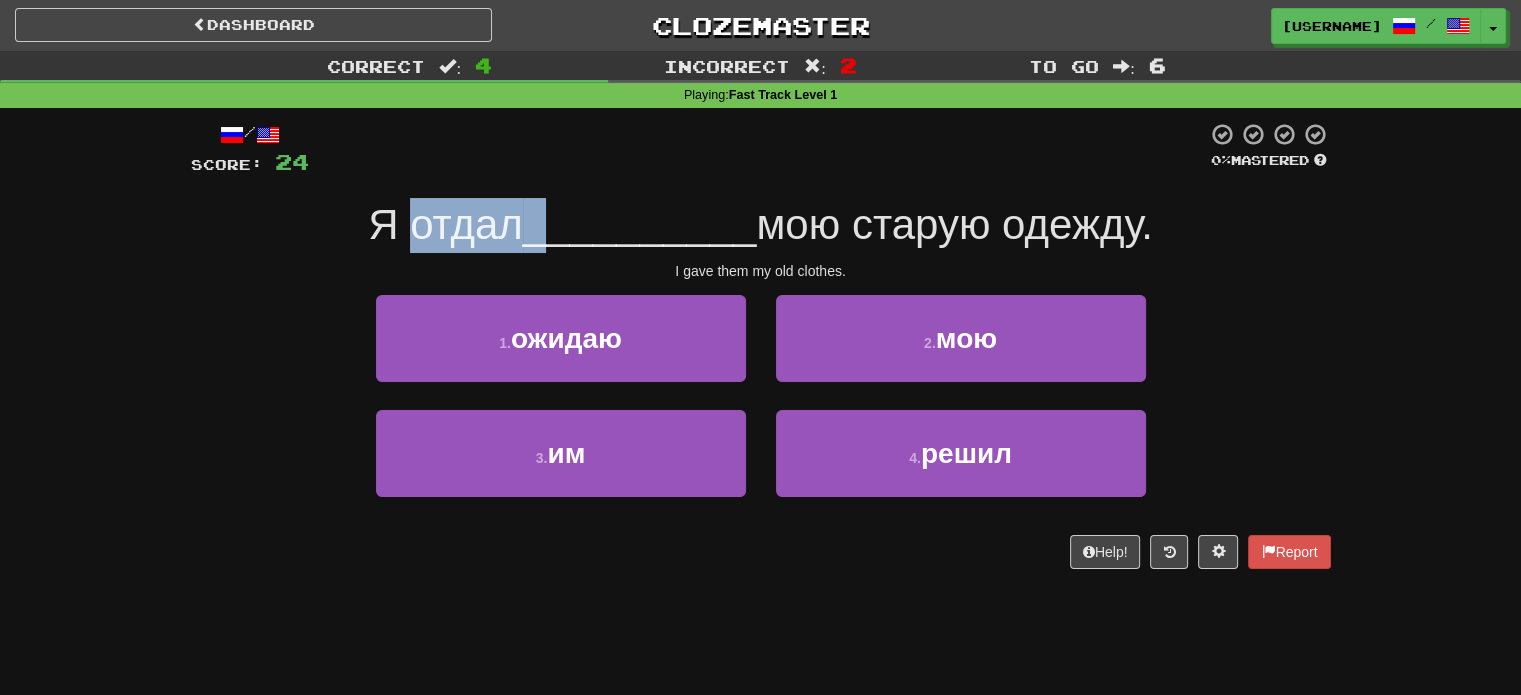 click on "__________" at bounding box center (640, 224) 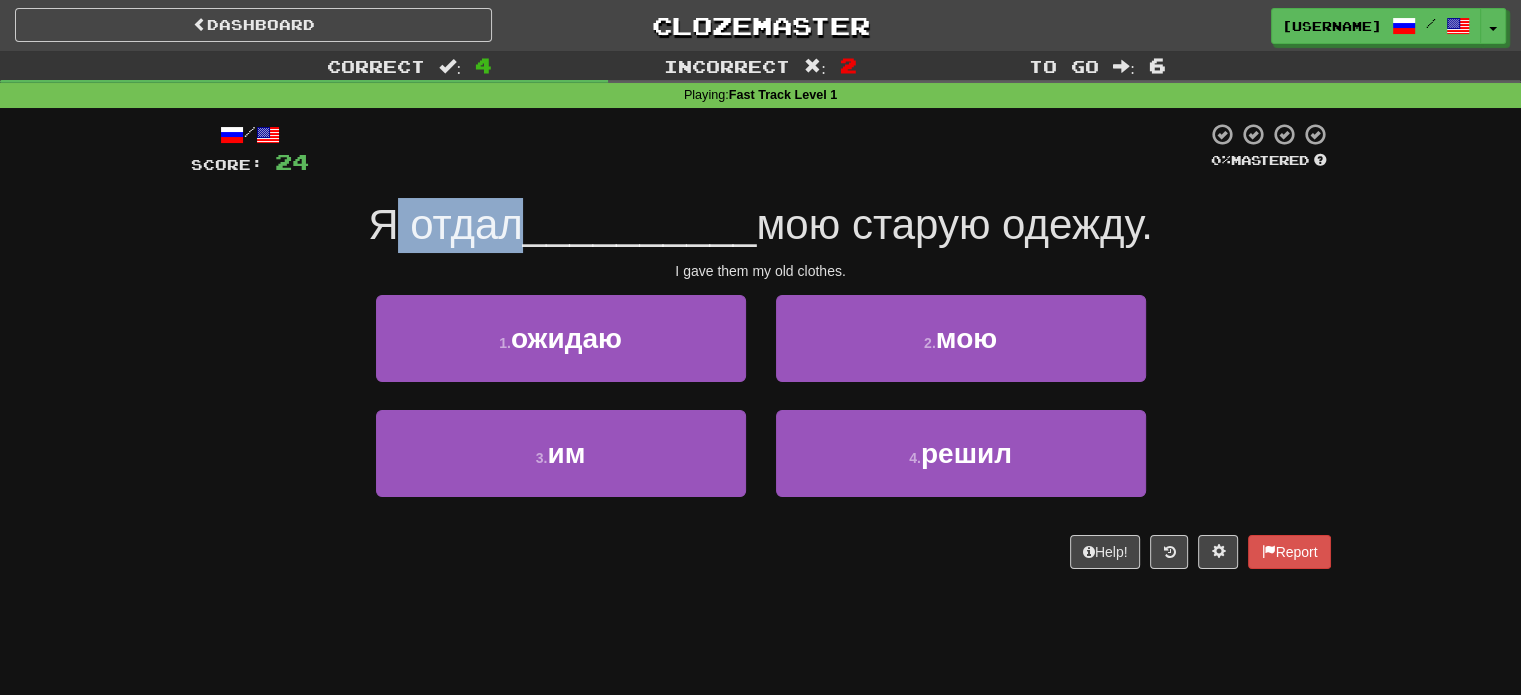 drag, startPoint x: 496, startPoint y: 211, endPoint x: 386, endPoint y: 210, distance: 110.00455 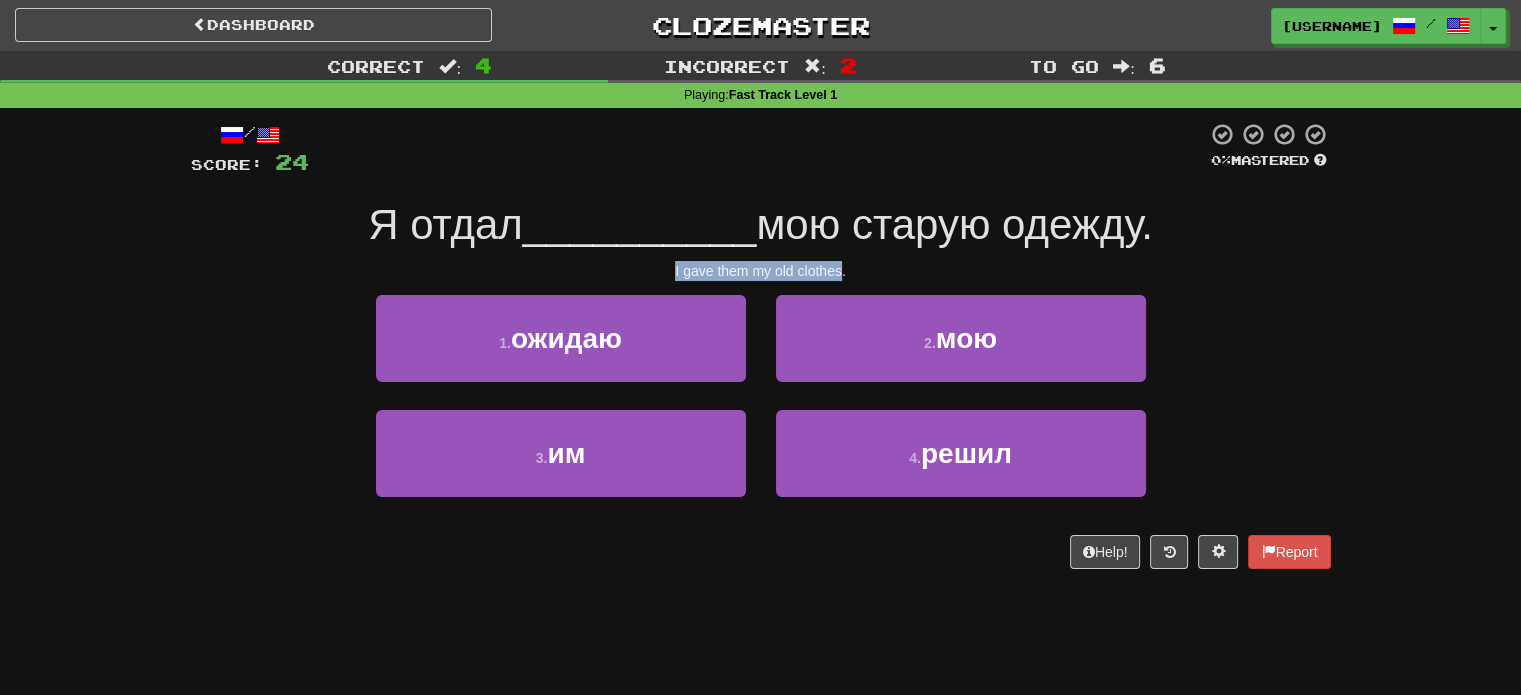 drag, startPoint x: 676, startPoint y: 272, endPoint x: 843, endPoint y: 267, distance: 167.07483 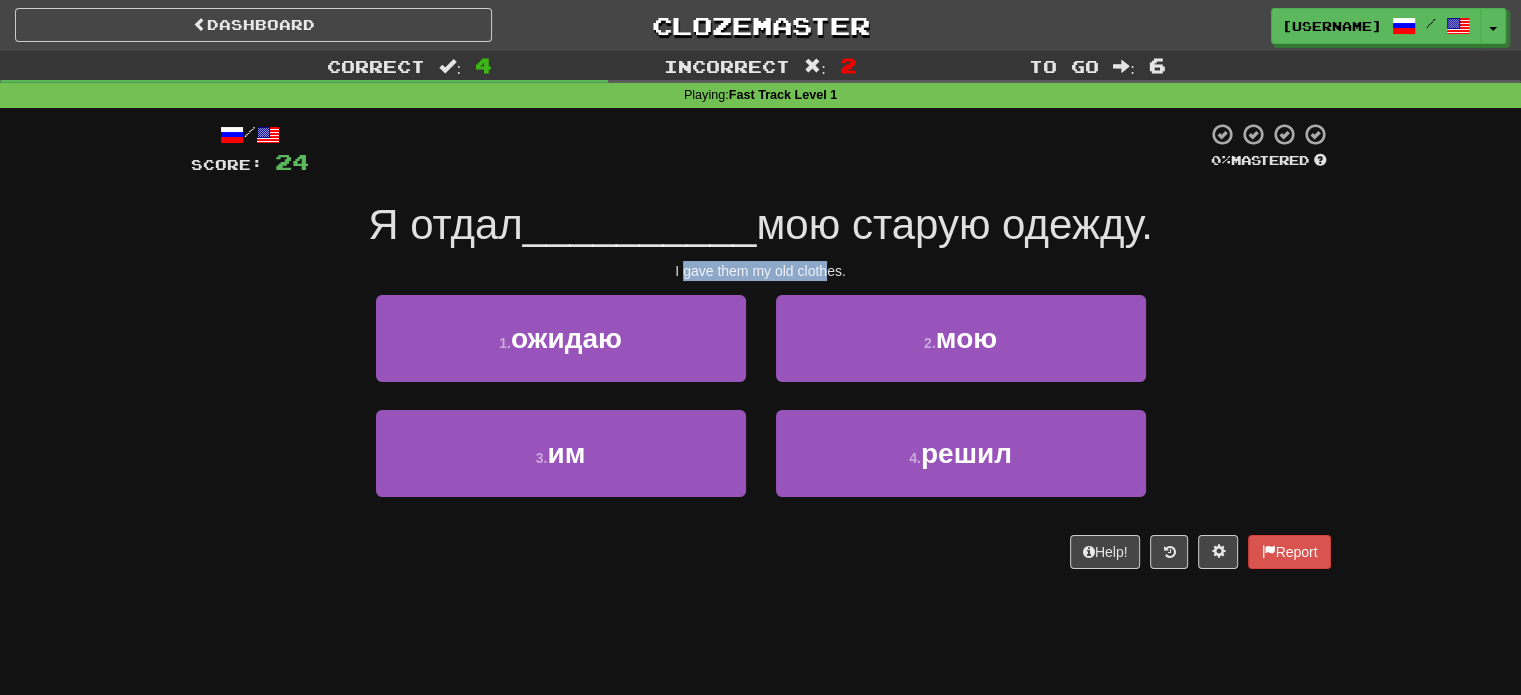 drag, startPoint x: 684, startPoint y: 270, endPoint x: 829, endPoint y: 274, distance: 145.05516 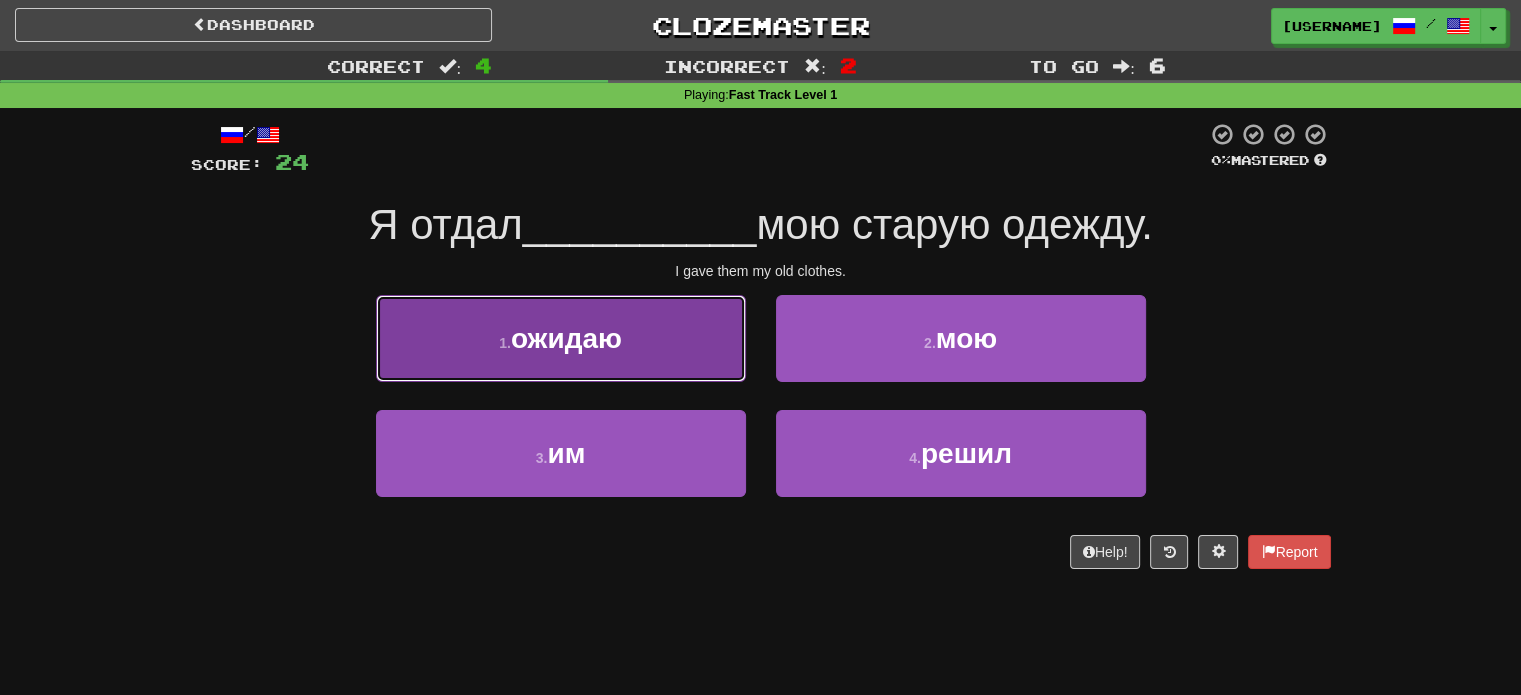 click on "1 .  ожидаю" at bounding box center [561, 338] 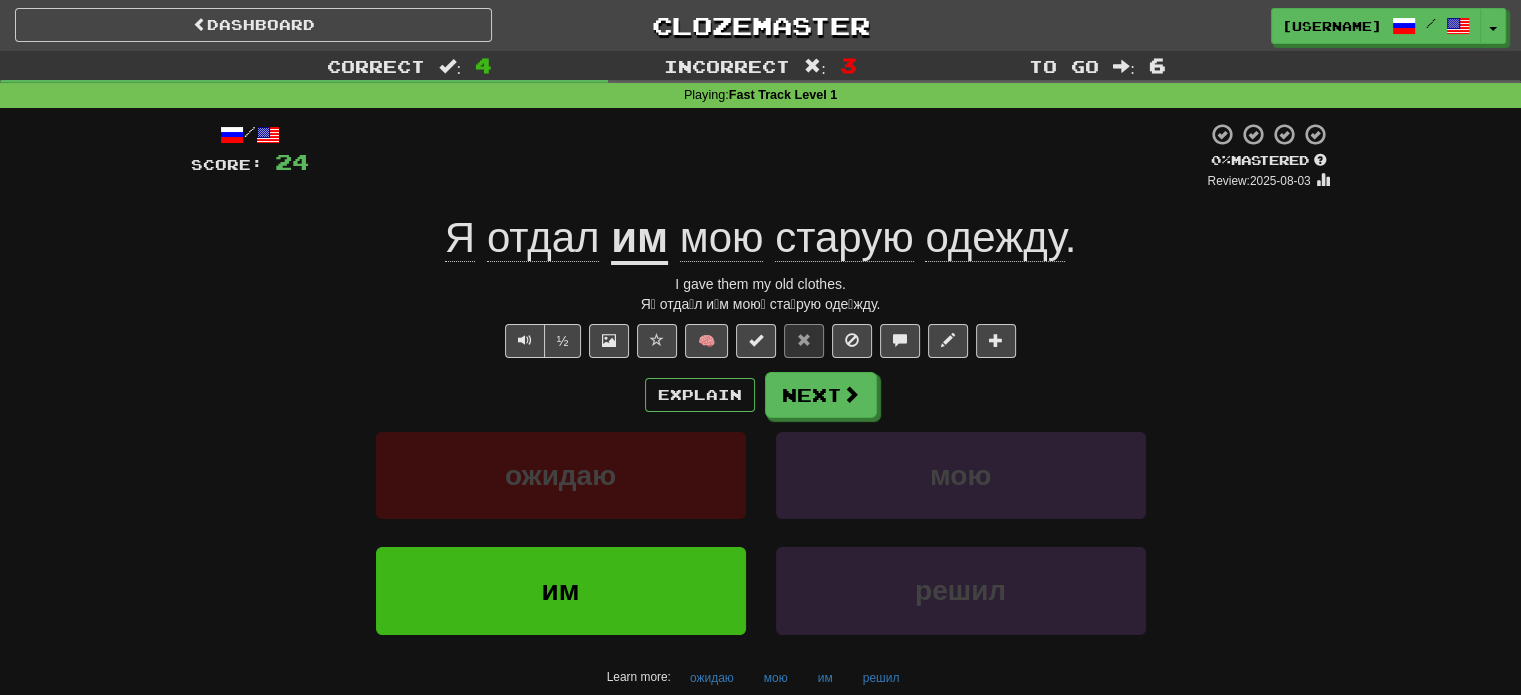 click on "им" at bounding box center (639, 239) 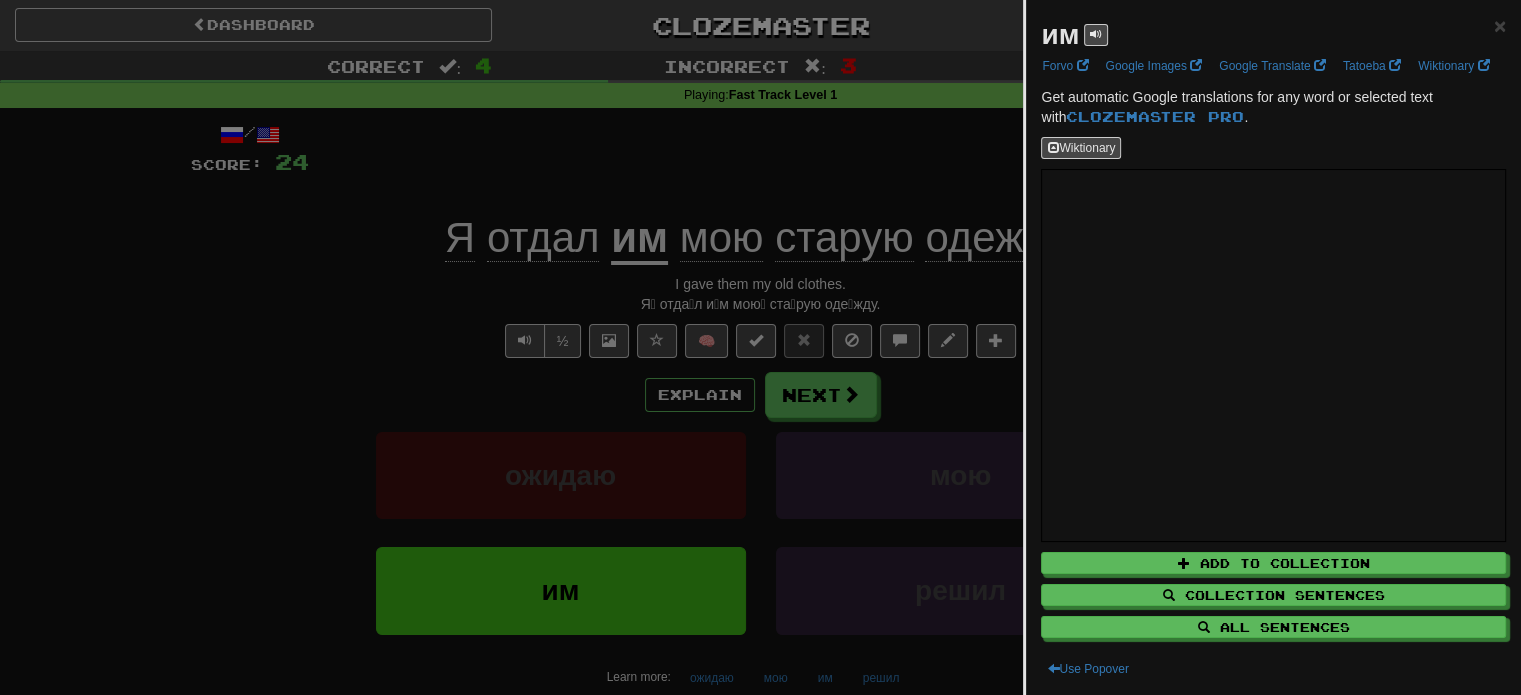 click at bounding box center (760, 347) 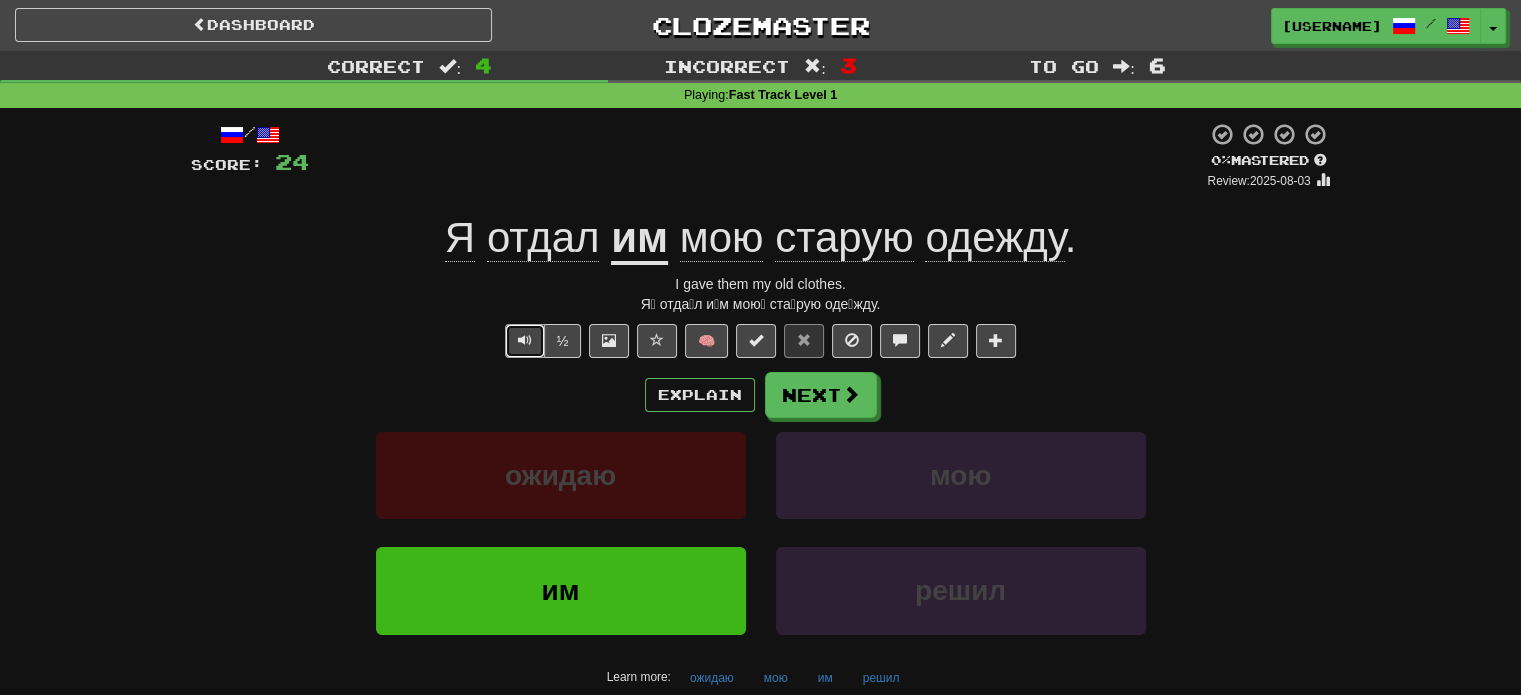 click at bounding box center [525, 341] 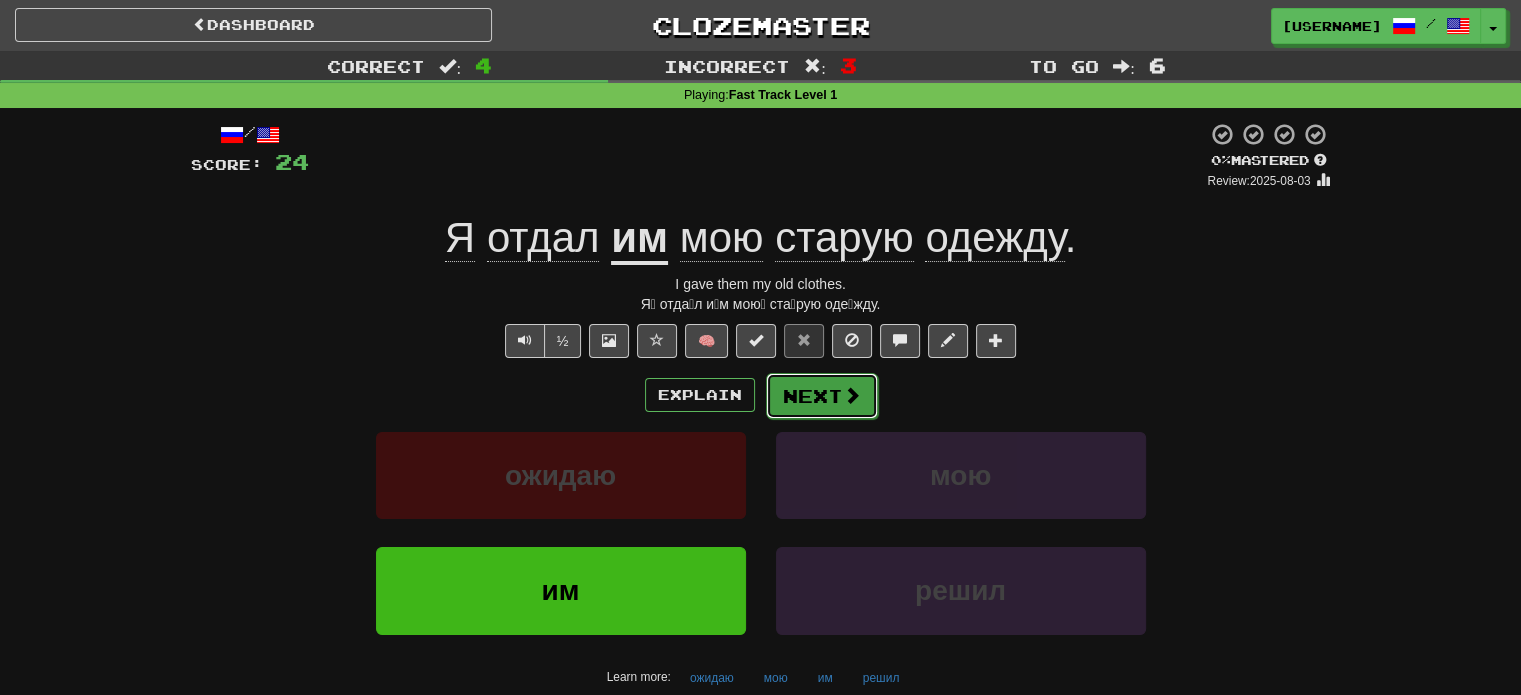 click at bounding box center (852, 395) 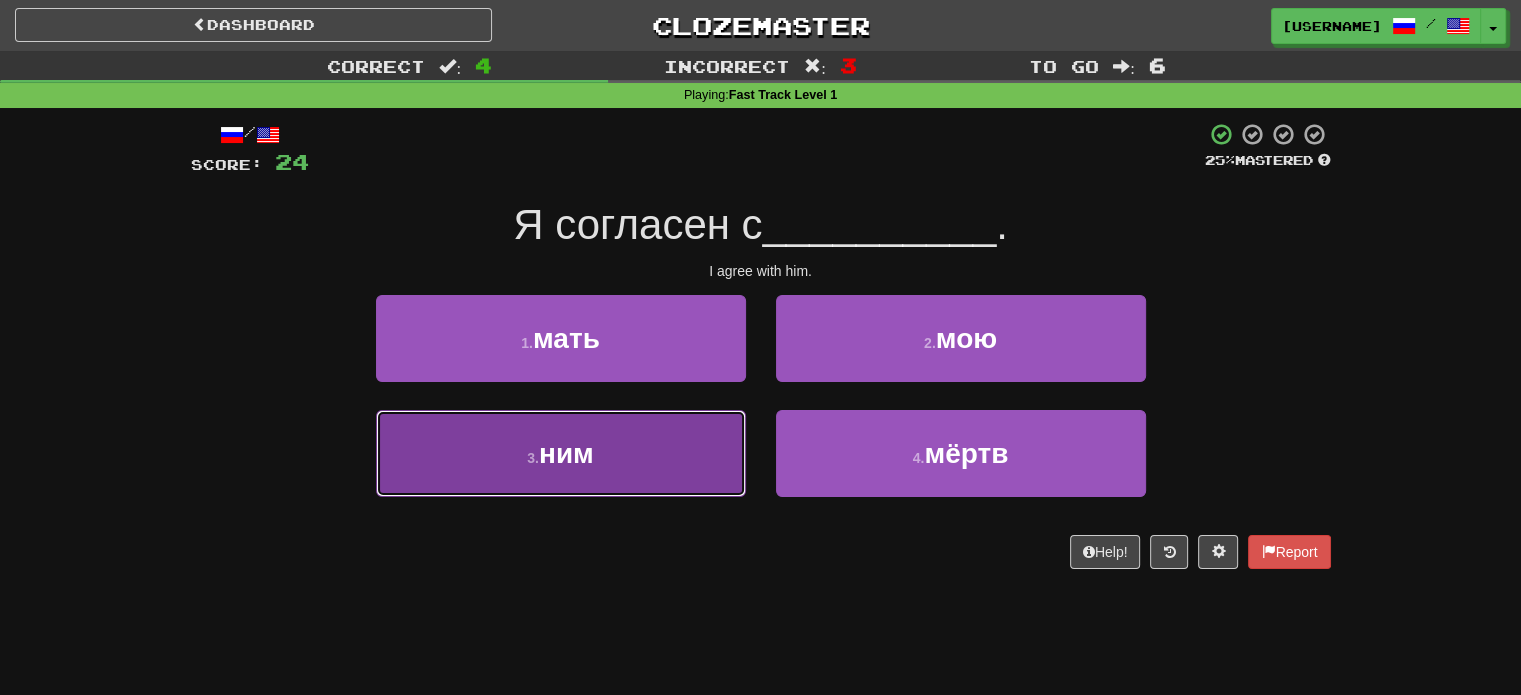 click on "3 .  ним" at bounding box center (561, 453) 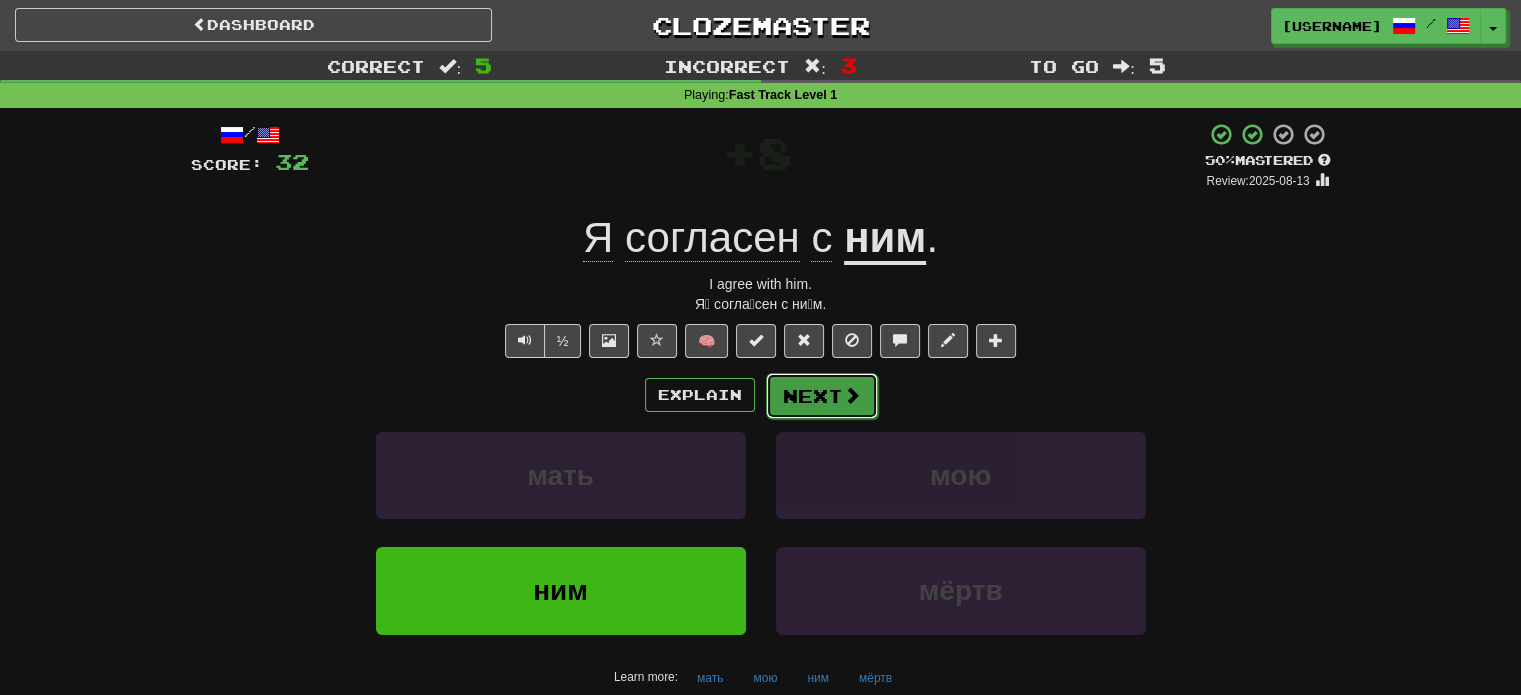 click at bounding box center [852, 395] 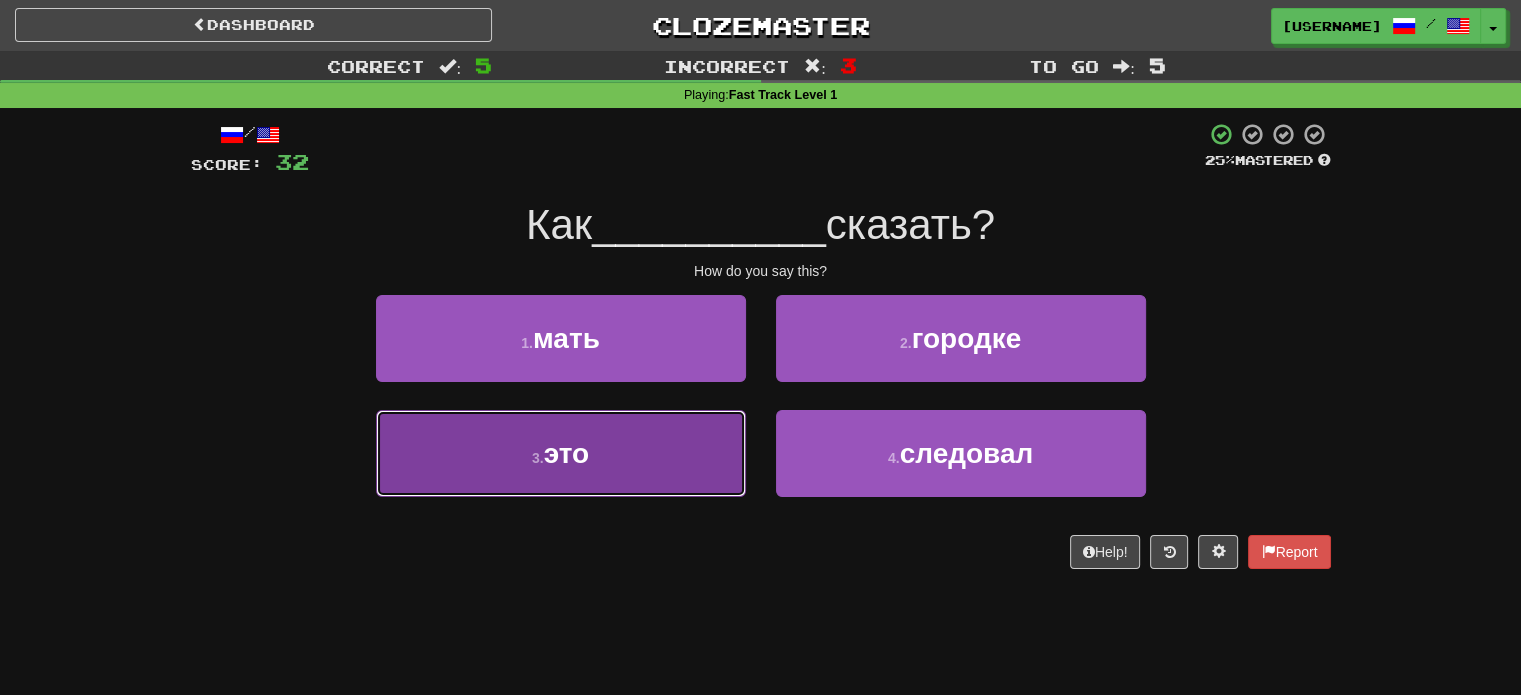 click on "3 .  это" at bounding box center [561, 453] 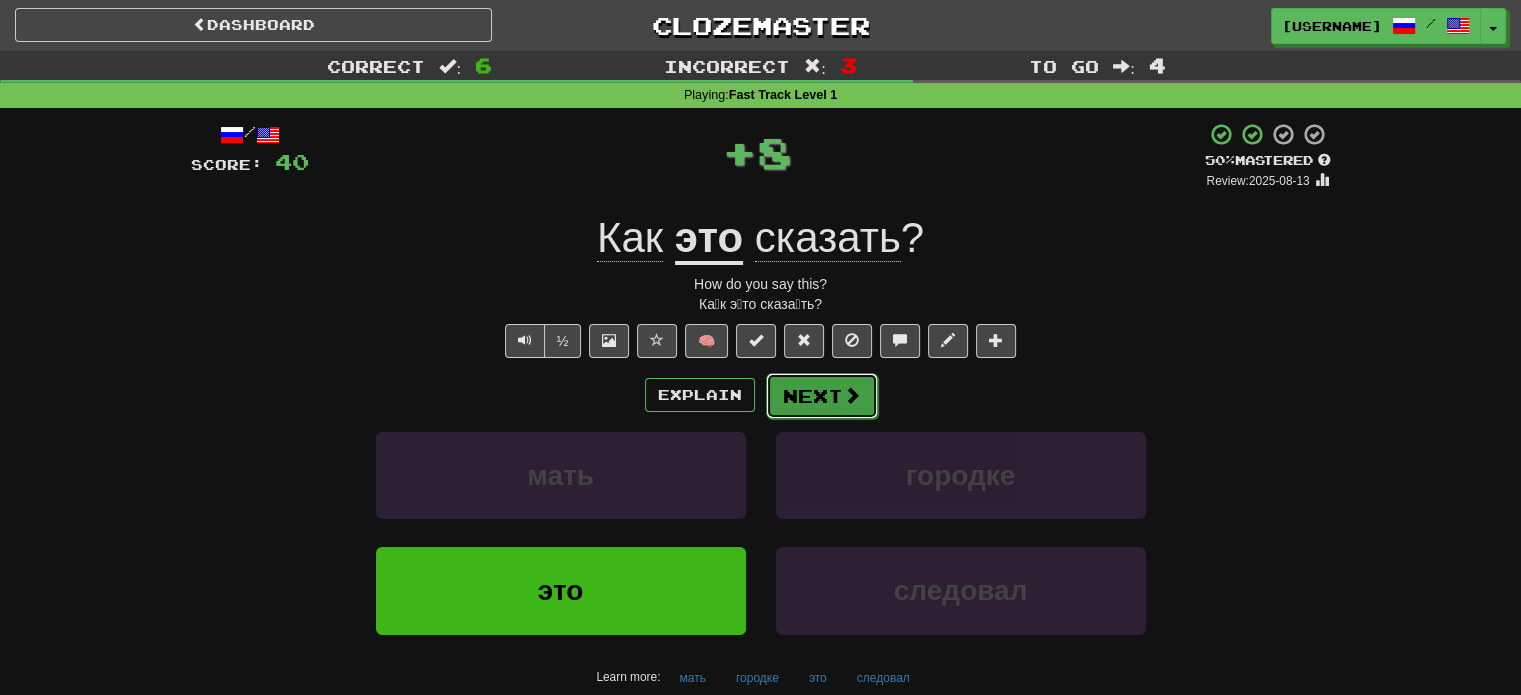 click at bounding box center (852, 395) 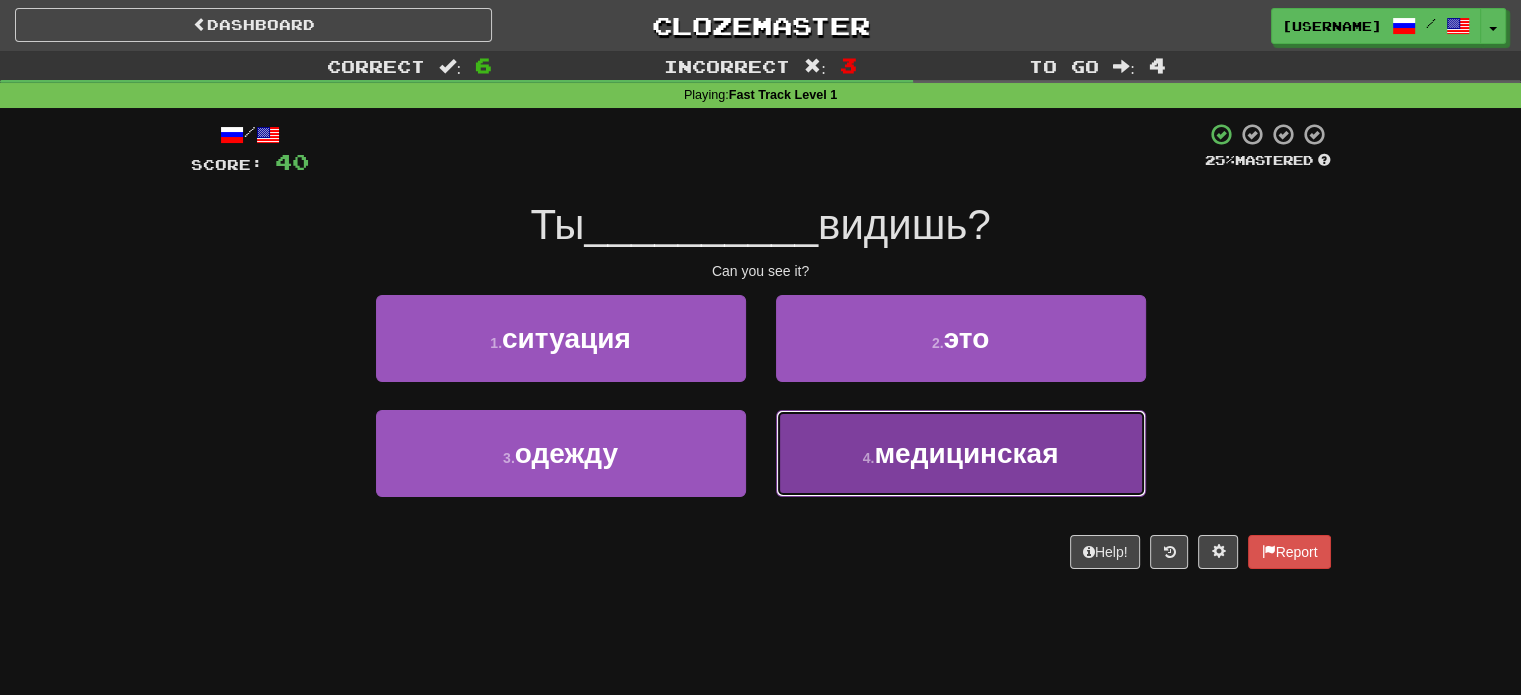 click on "4 .  медицинская" at bounding box center (961, 453) 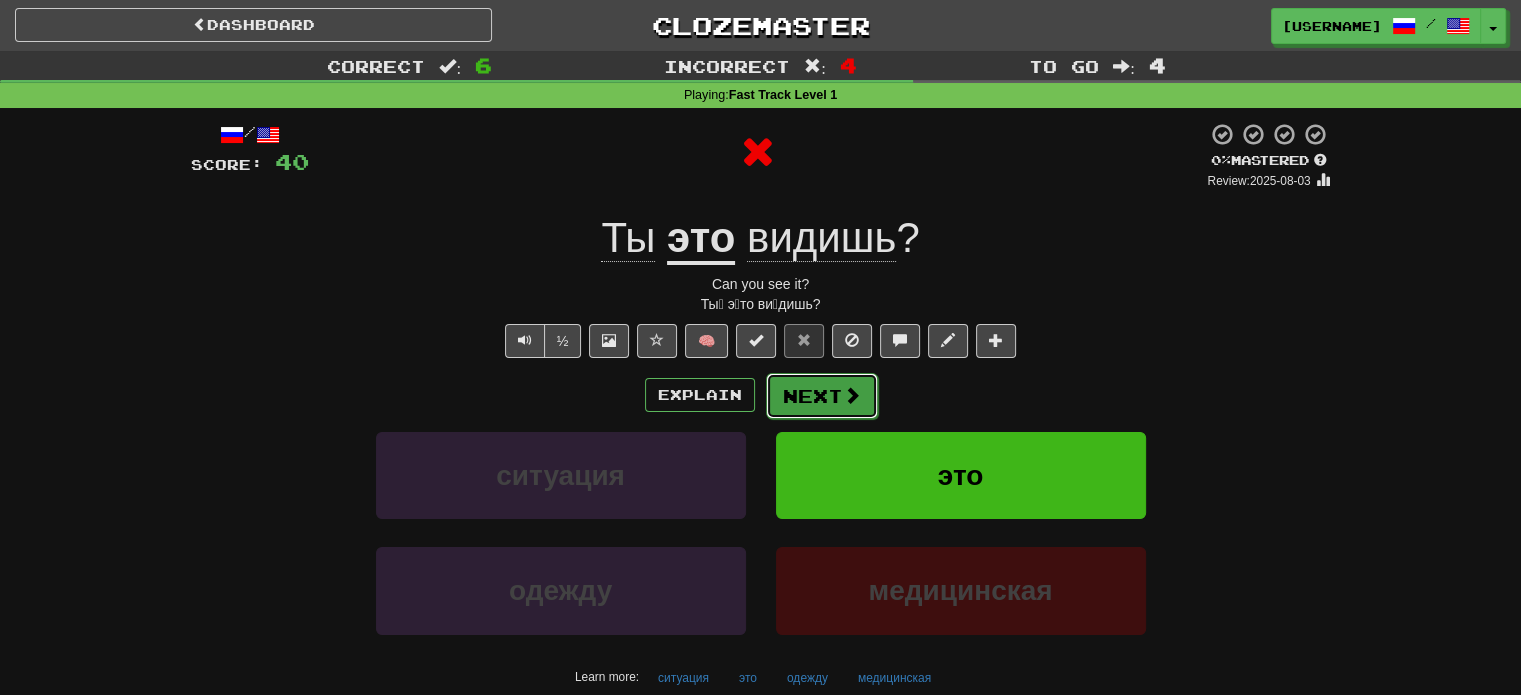 click on "Next" at bounding box center (822, 396) 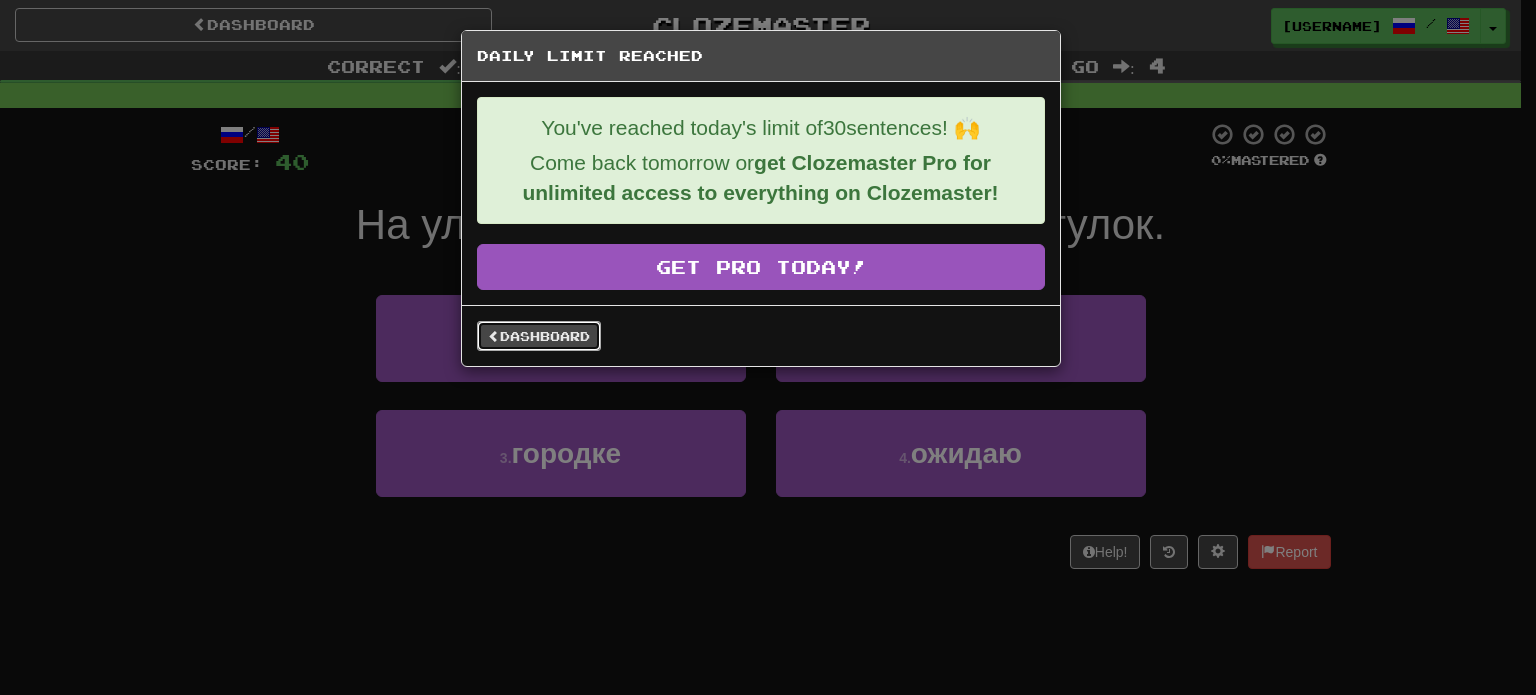 click on "Dashboard" at bounding box center (539, 336) 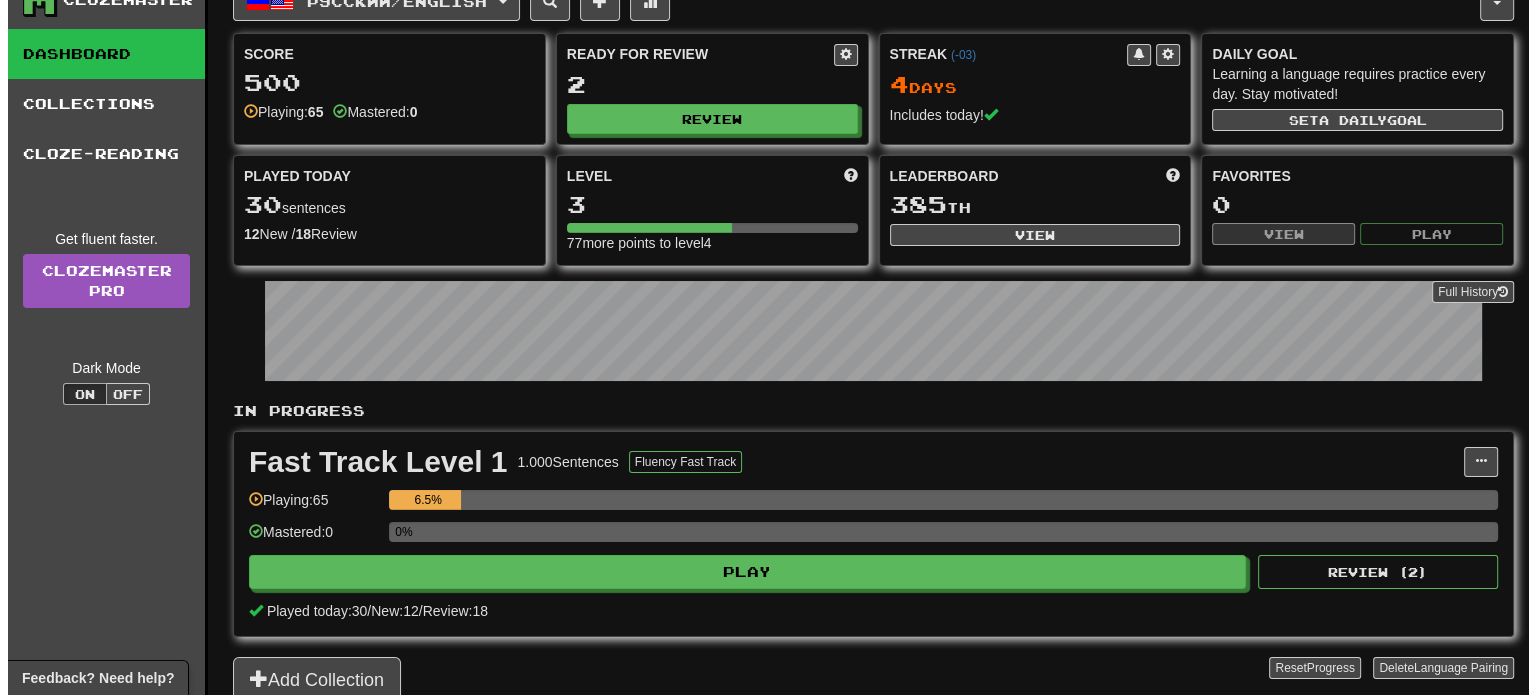 scroll, scrollTop: 0, scrollLeft: 0, axis: both 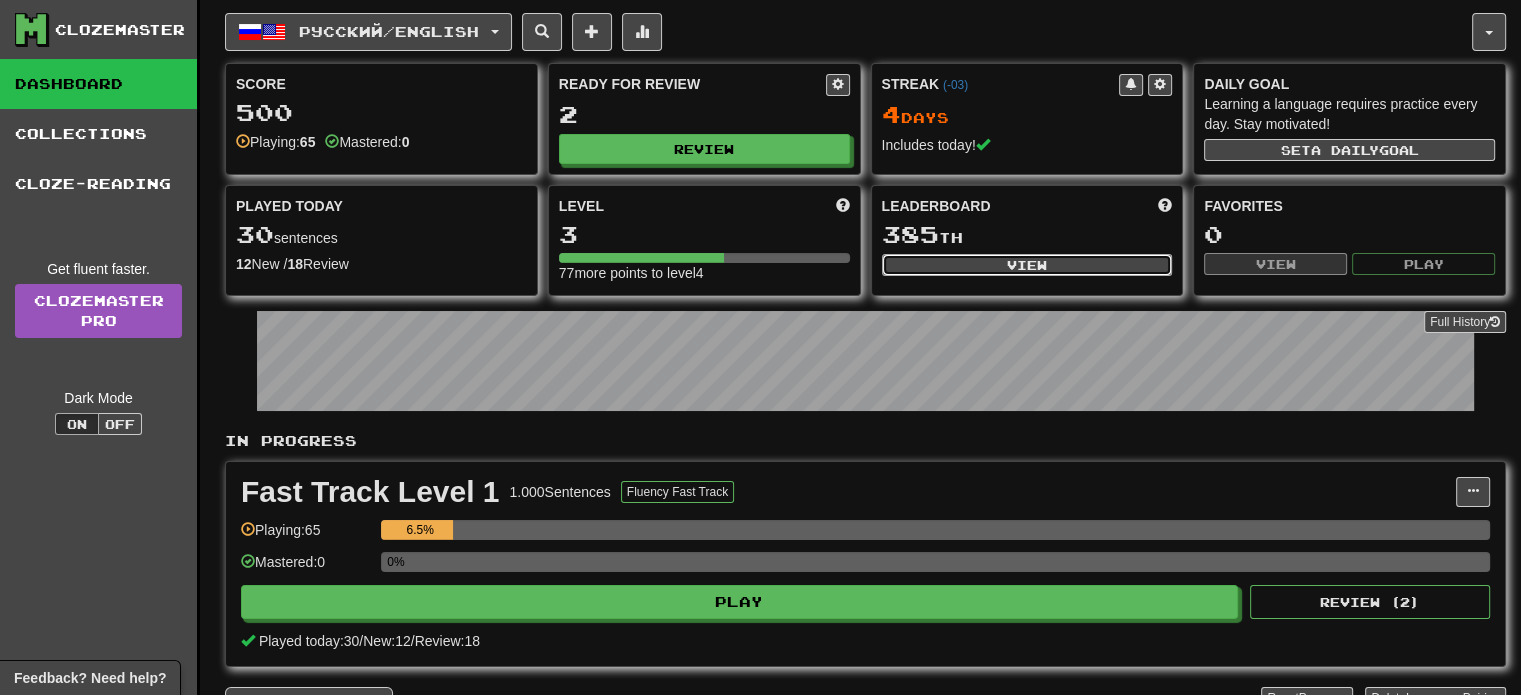 click on "View" at bounding box center (1027, 265) 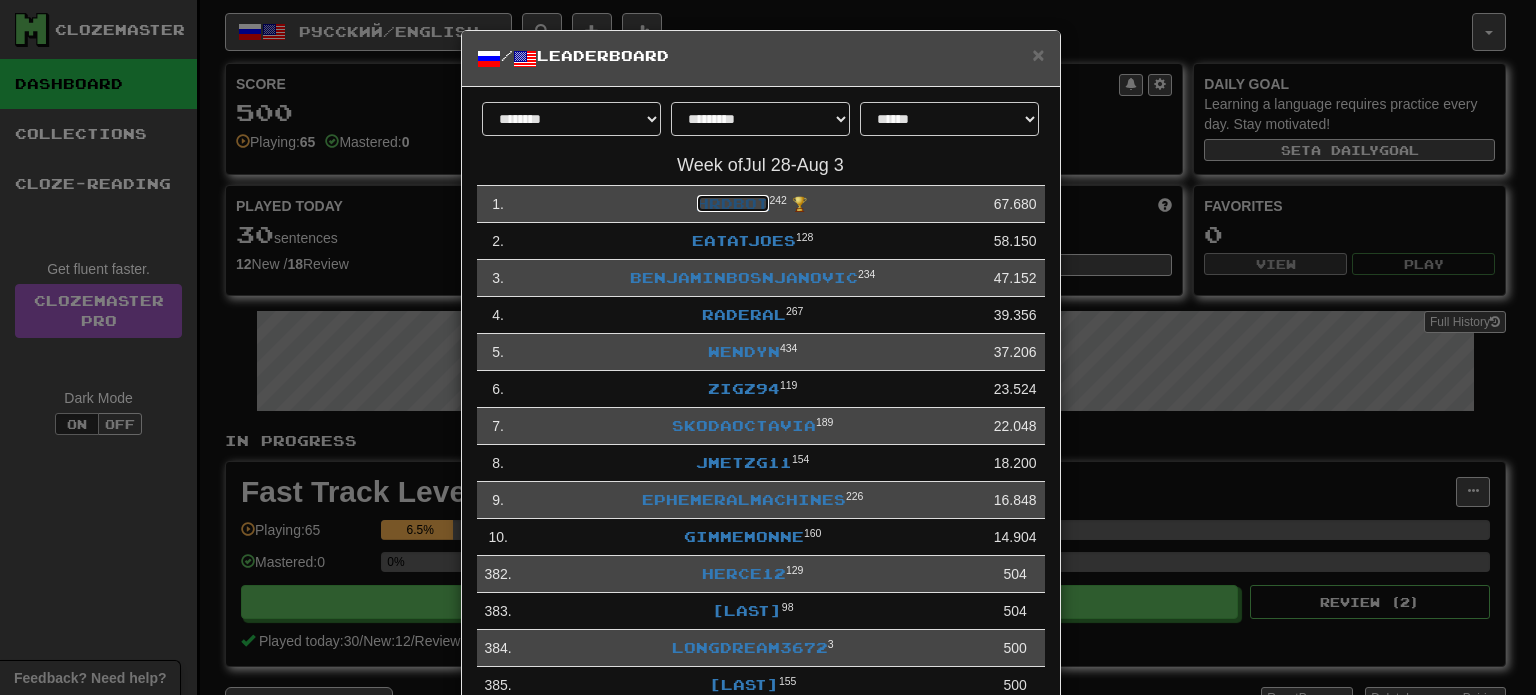 click on "hrdbot" at bounding box center [733, 203] 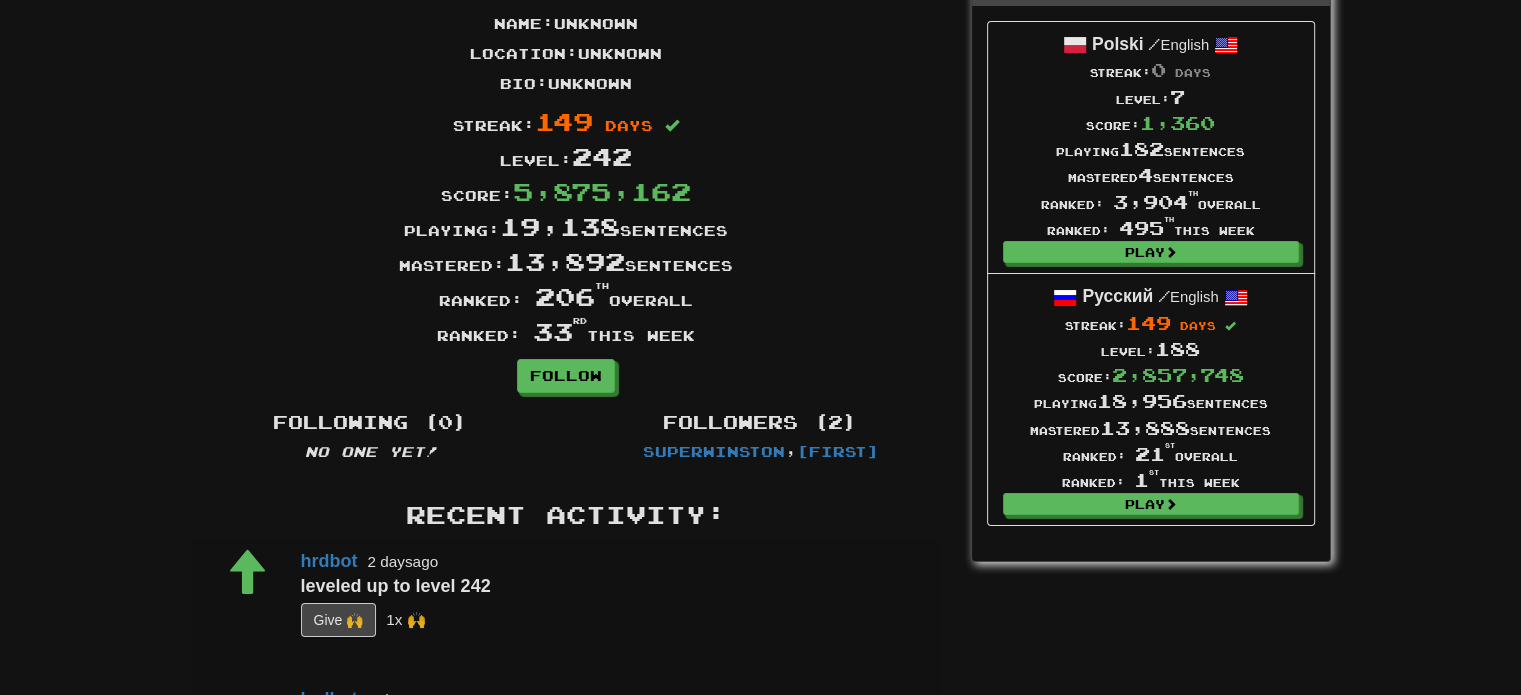scroll, scrollTop: 200, scrollLeft: 0, axis: vertical 